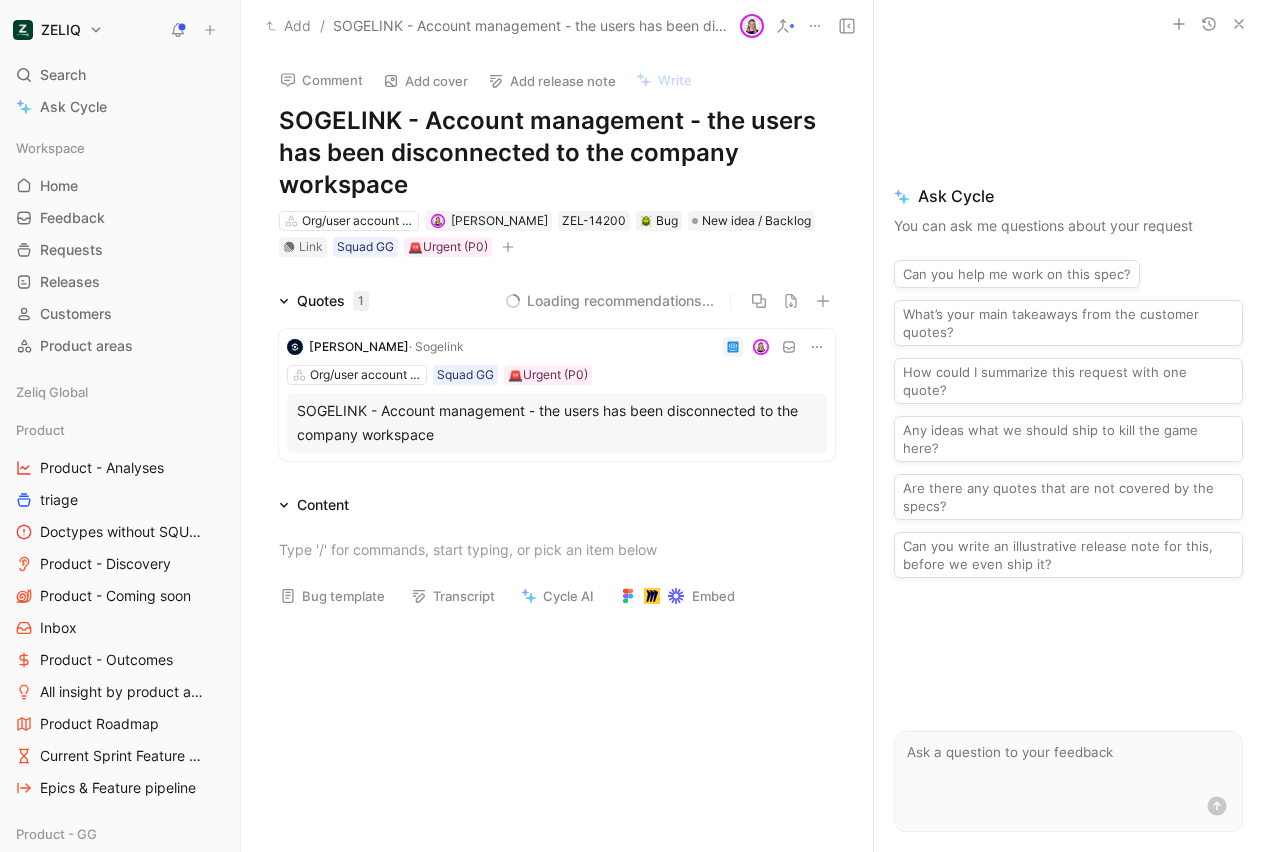 scroll, scrollTop: 0, scrollLeft: 0, axis: both 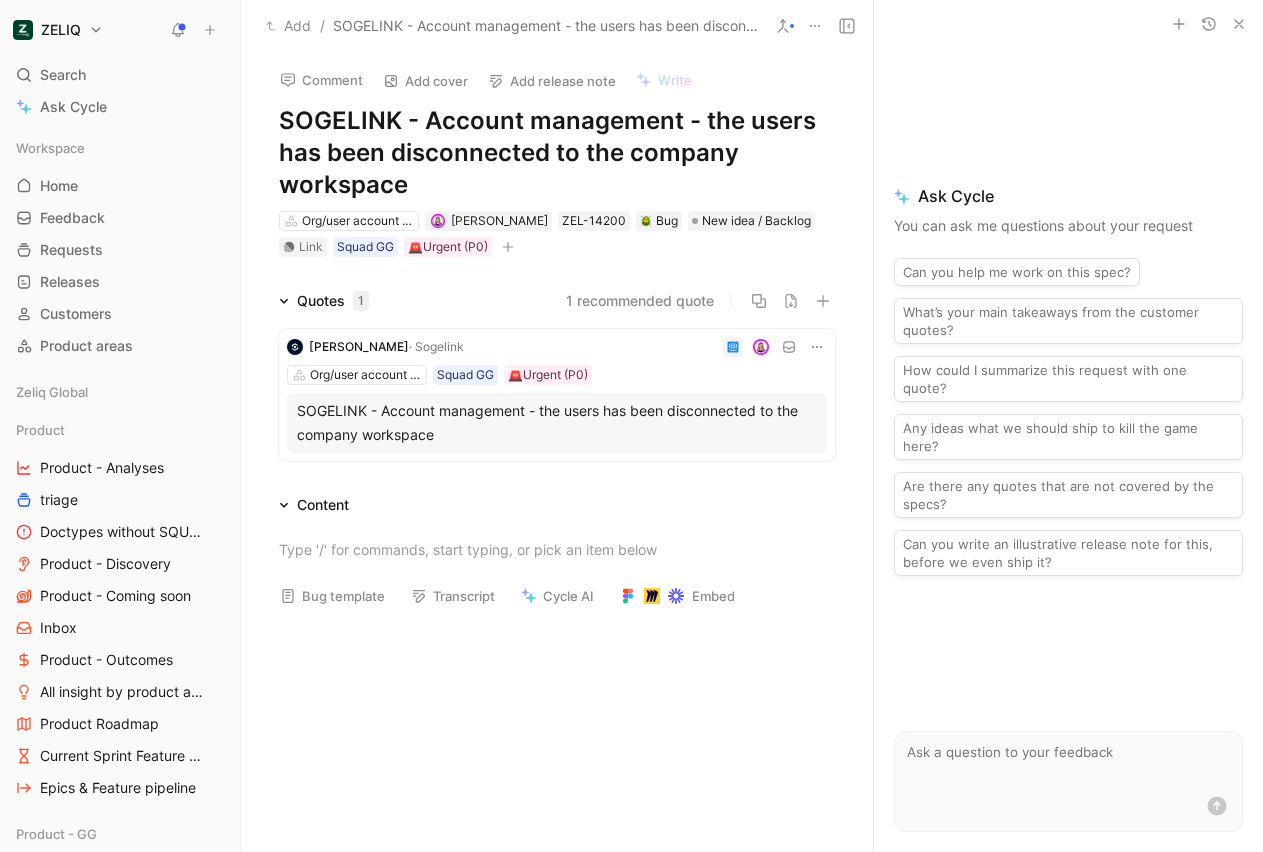 click on "SOGELINK - Account management - the users has been disconnected to the company workspace" at bounding box center [557, 423] 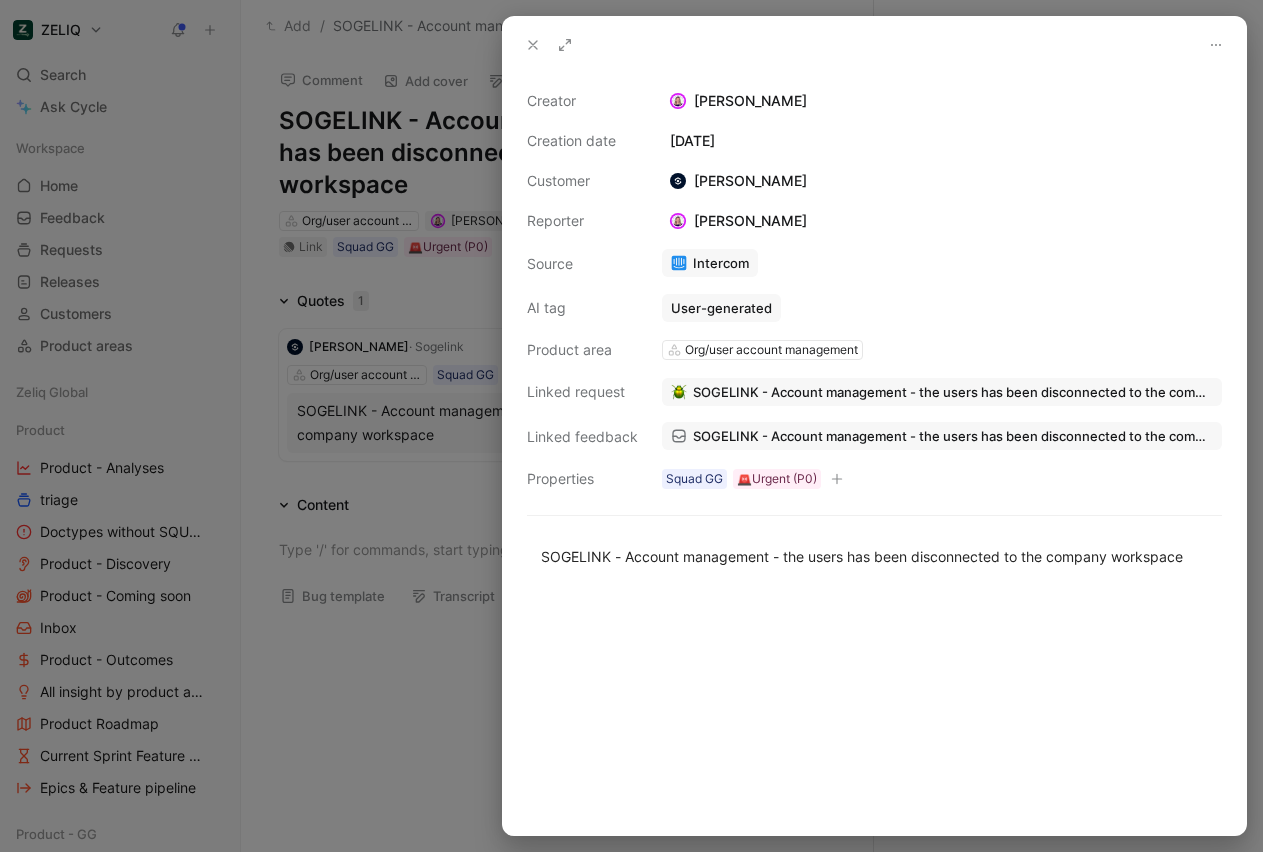click on "SOGELINK - Account management - the users has been disconnected to the company workspace" at bounding box center [953, 436] 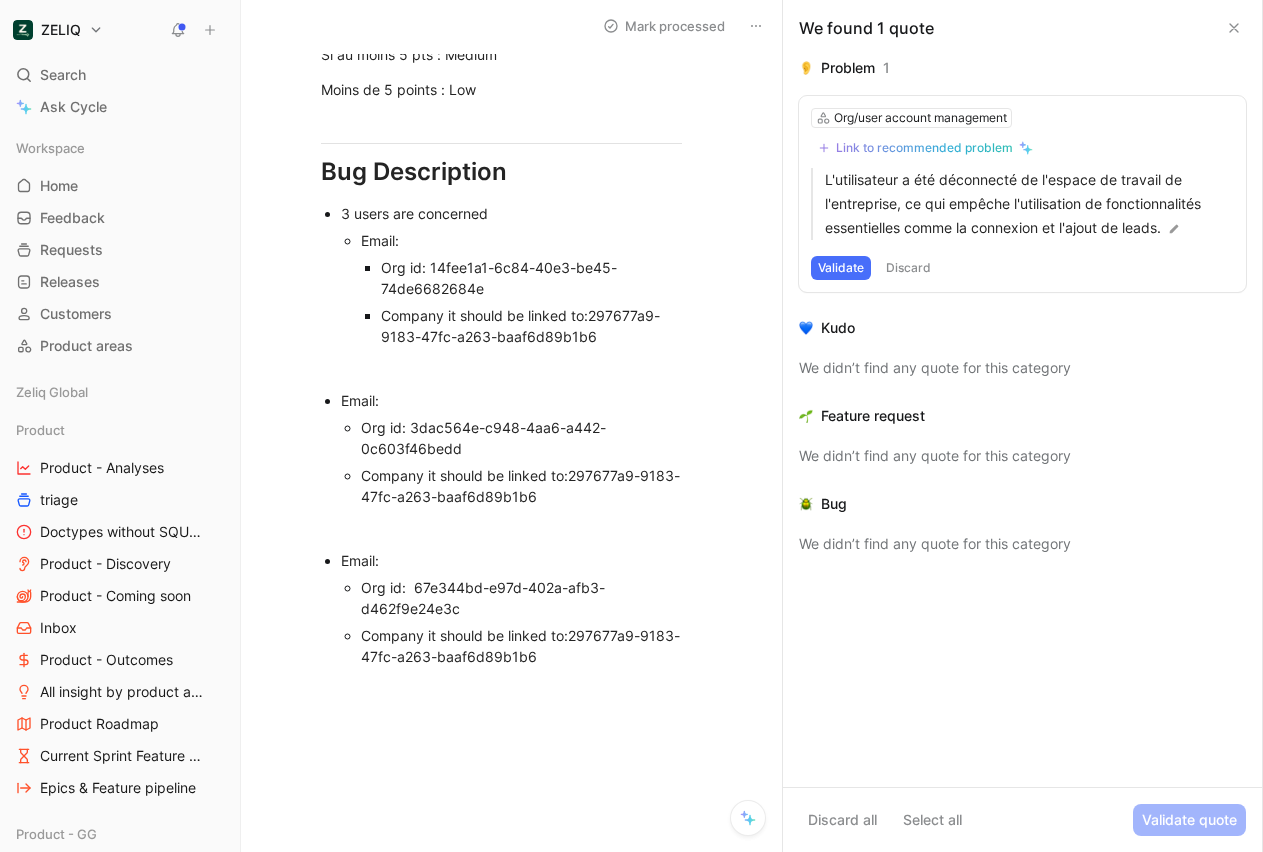 scroll, scrollTop: 1278, scrollLeft: 0, axis: vertical 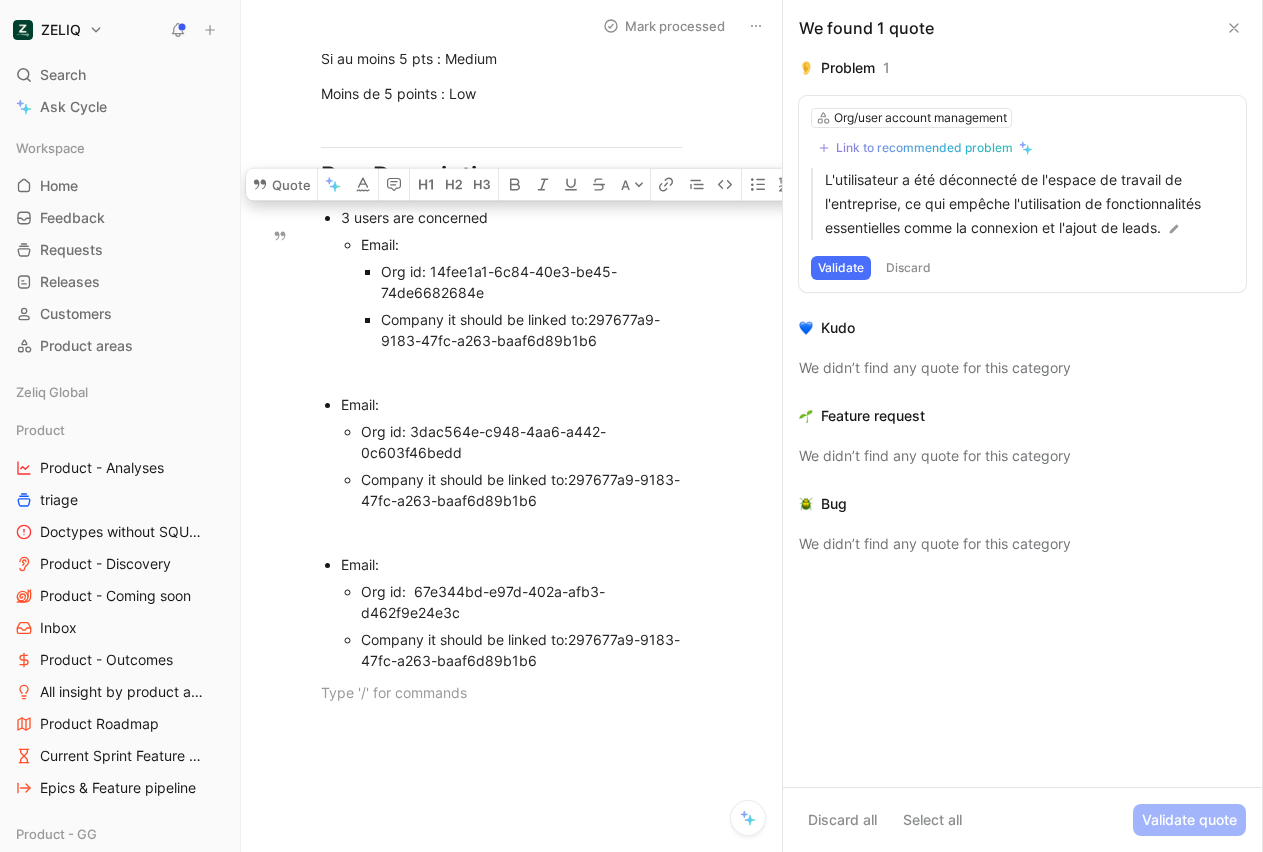 drag, startPoint x: 610, startPoint y: 703, endPoint x: 338, endPoint y: 244, distance: 533.54004 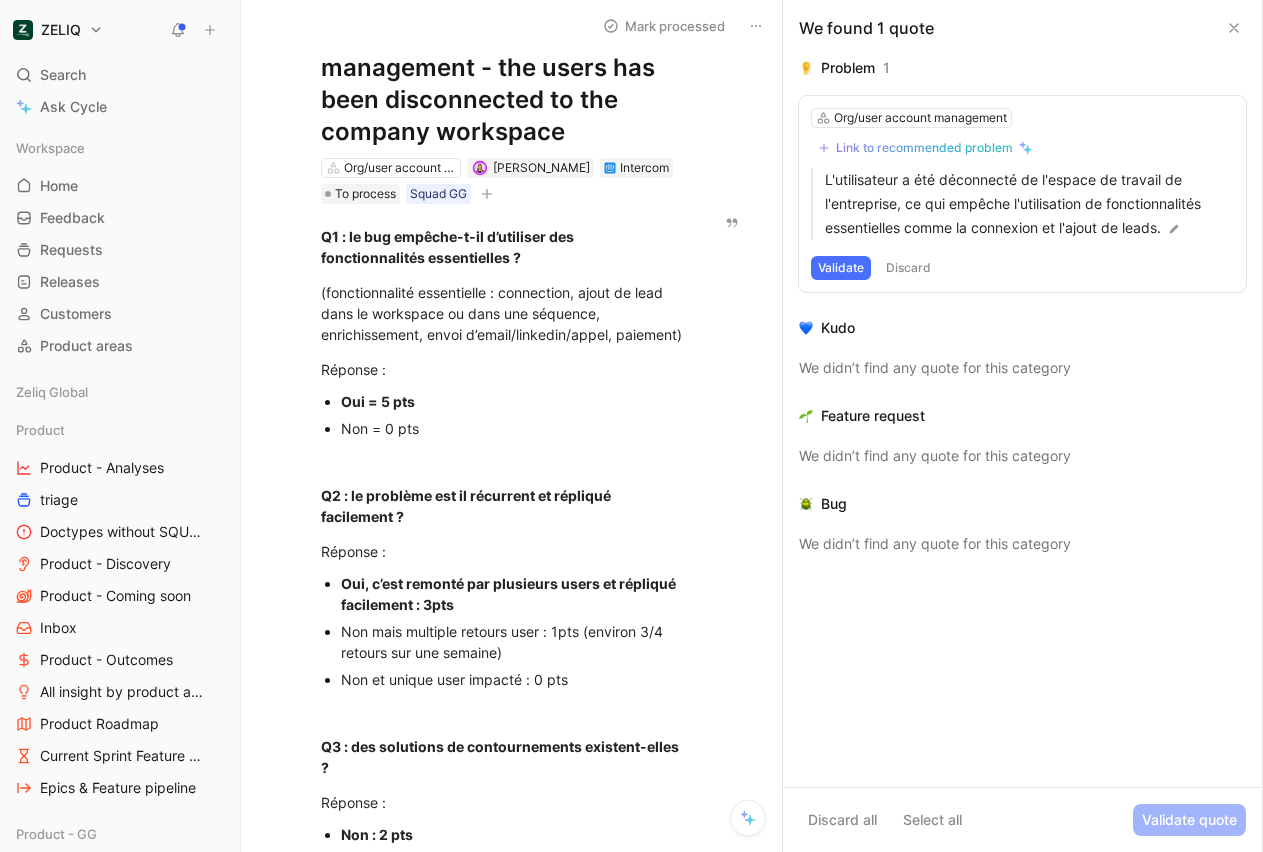scroll, scrollTop: 0, scrollLeft: 0, axis: both 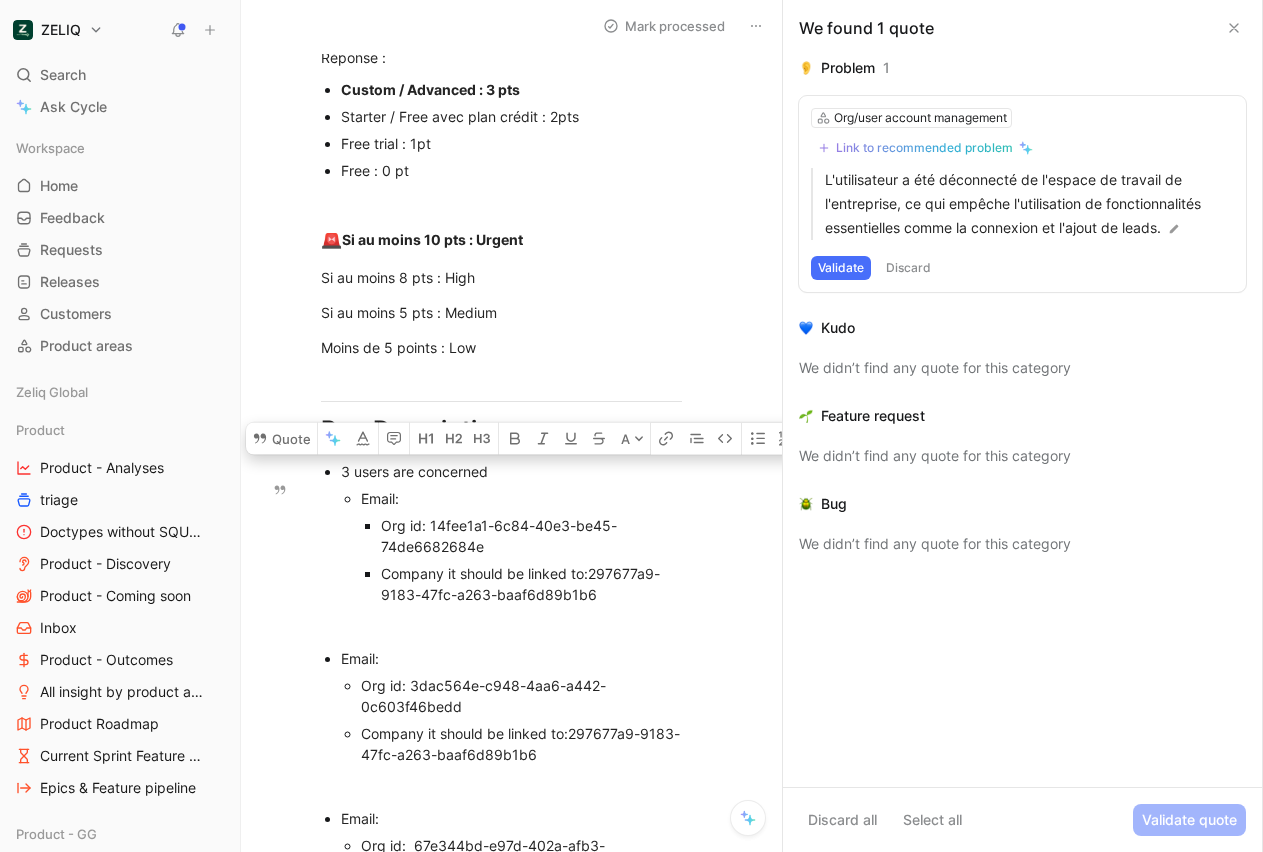 click on "Email:" at bounding box center (521, 498) 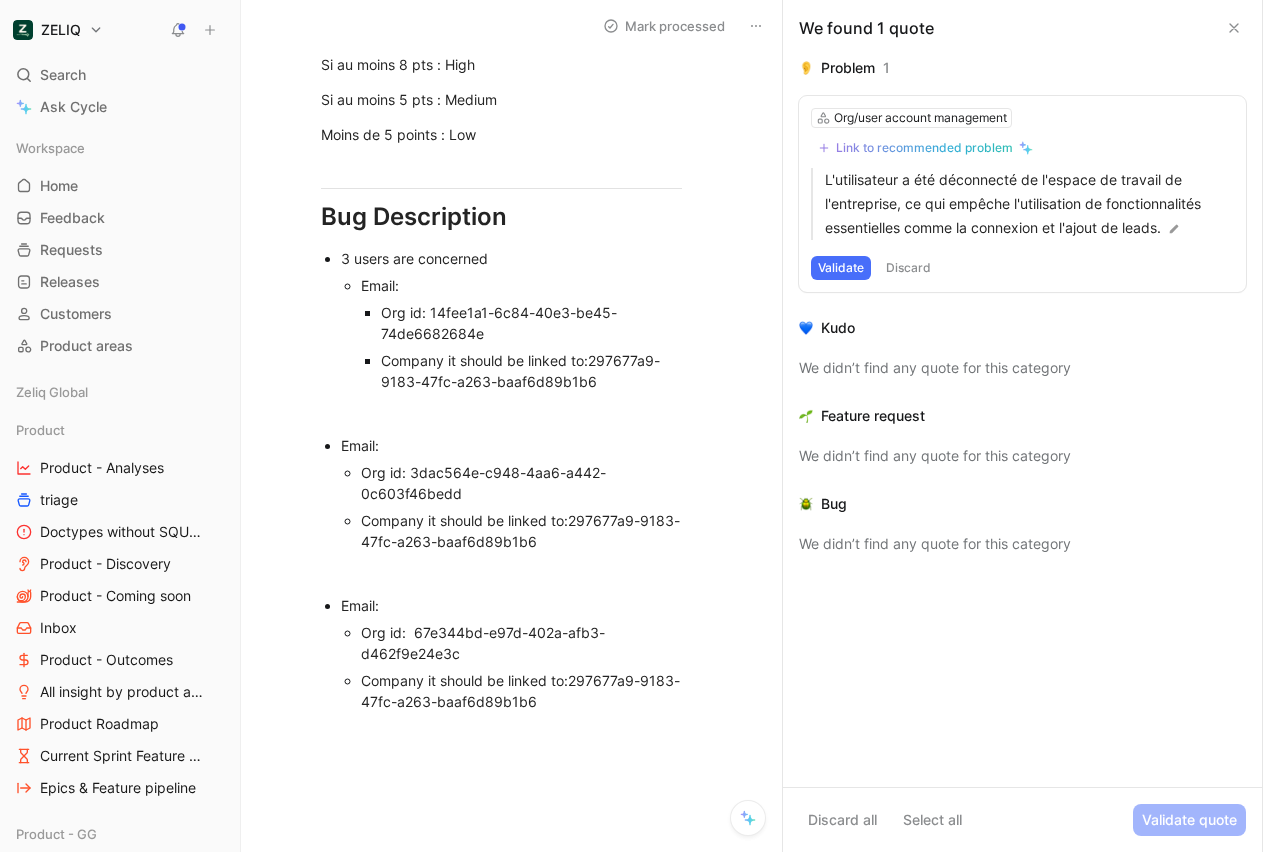 scroll, scrollTop: 1239, scrollLeft: 0, axis: vertical 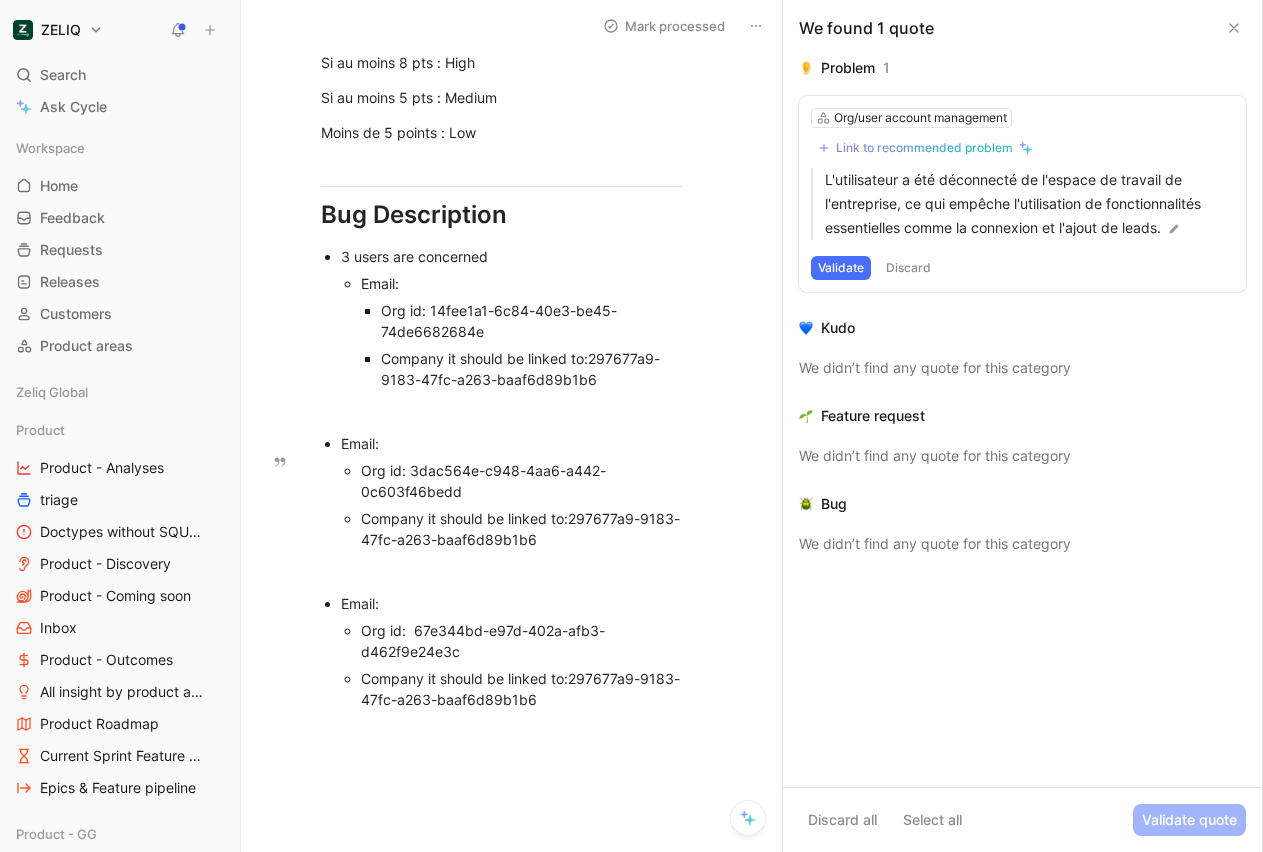 click 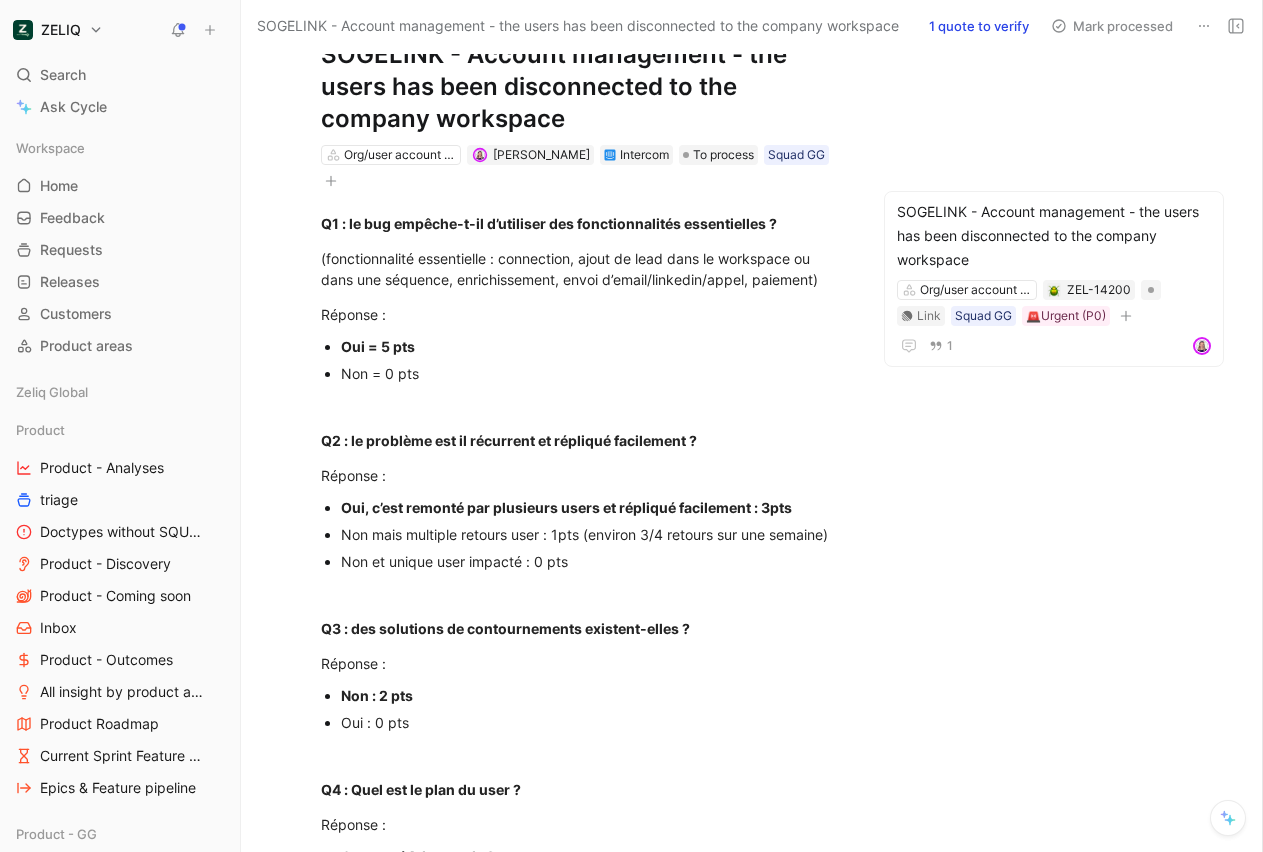 scroll, scrollTop: 0, scrollLeft: 0, axis: both 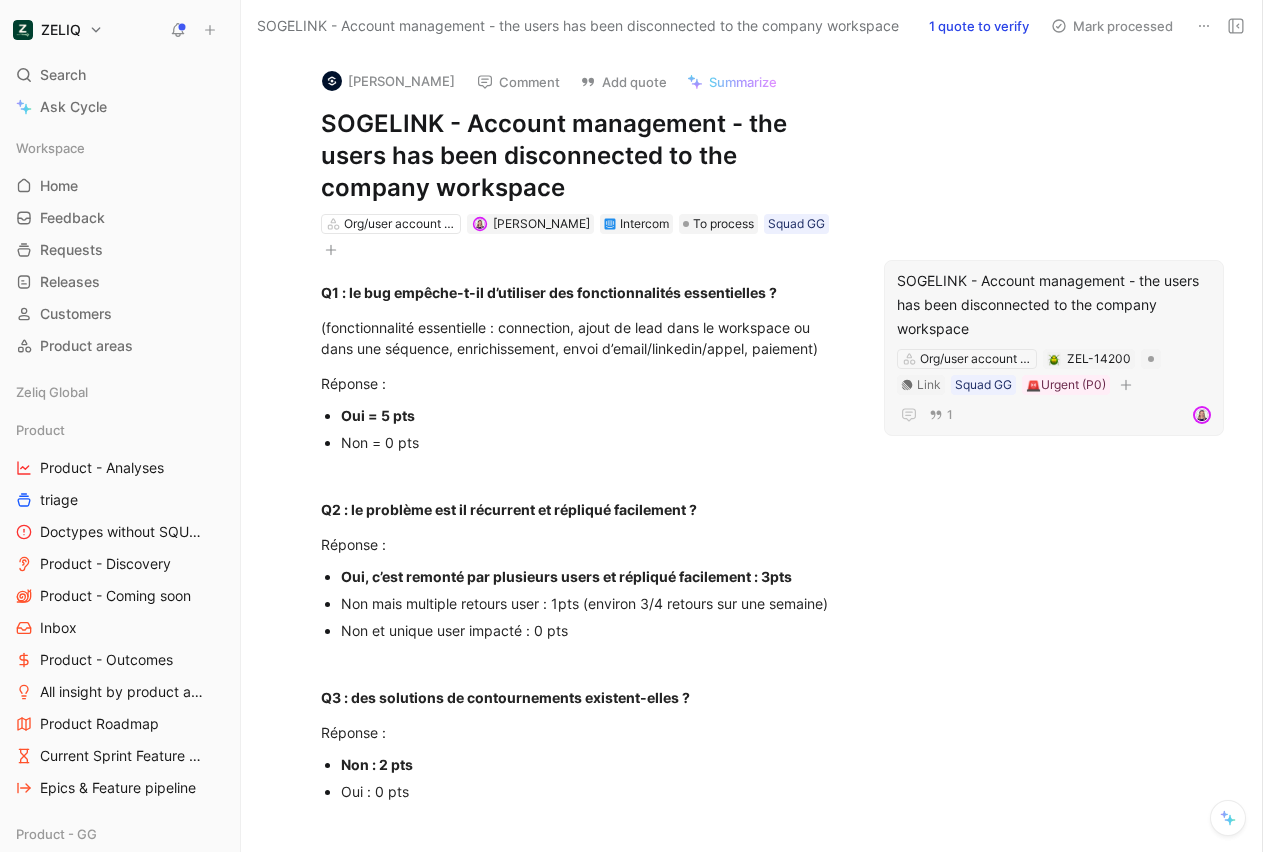 click on "SOGELINK - Account management - the users has been disconnected to the company workspace" at bounding box center [1054, 305] 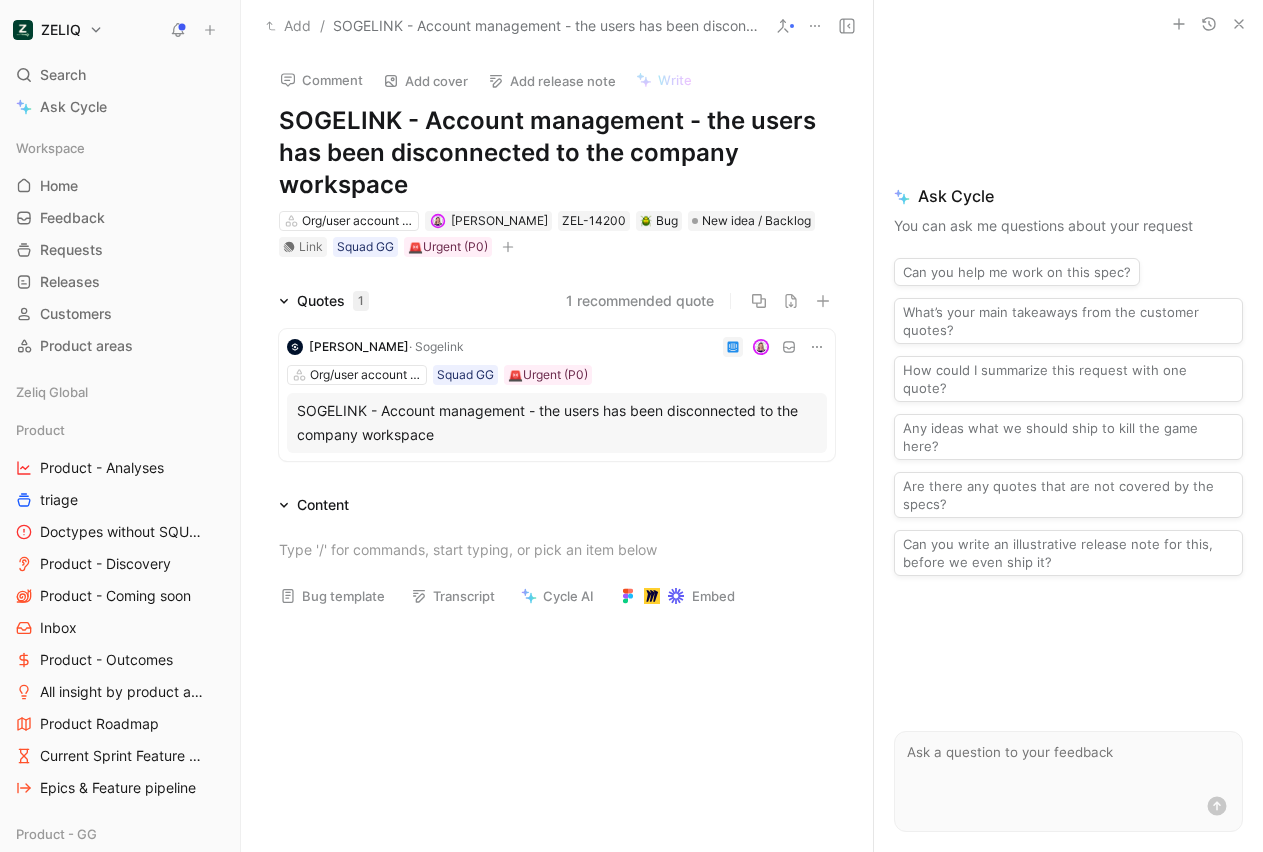 click 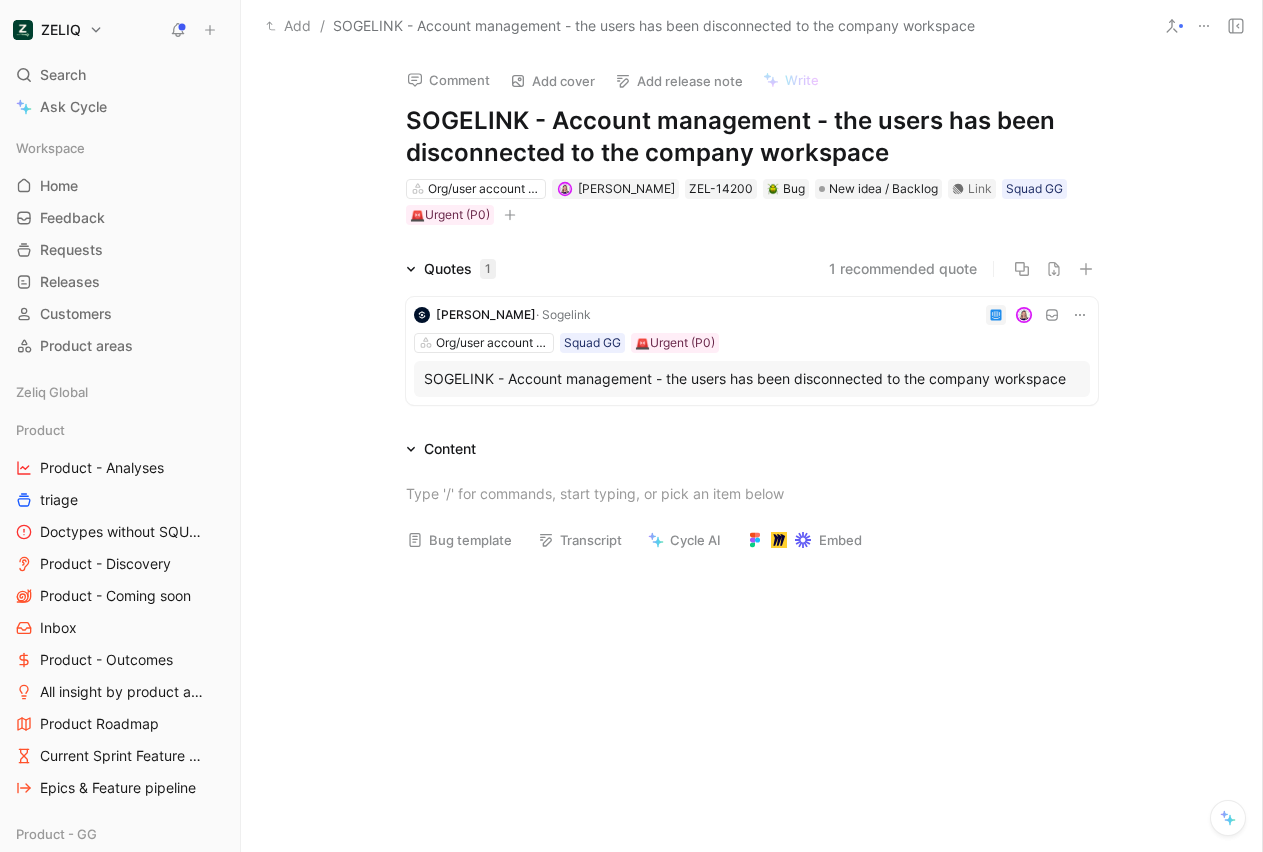 click 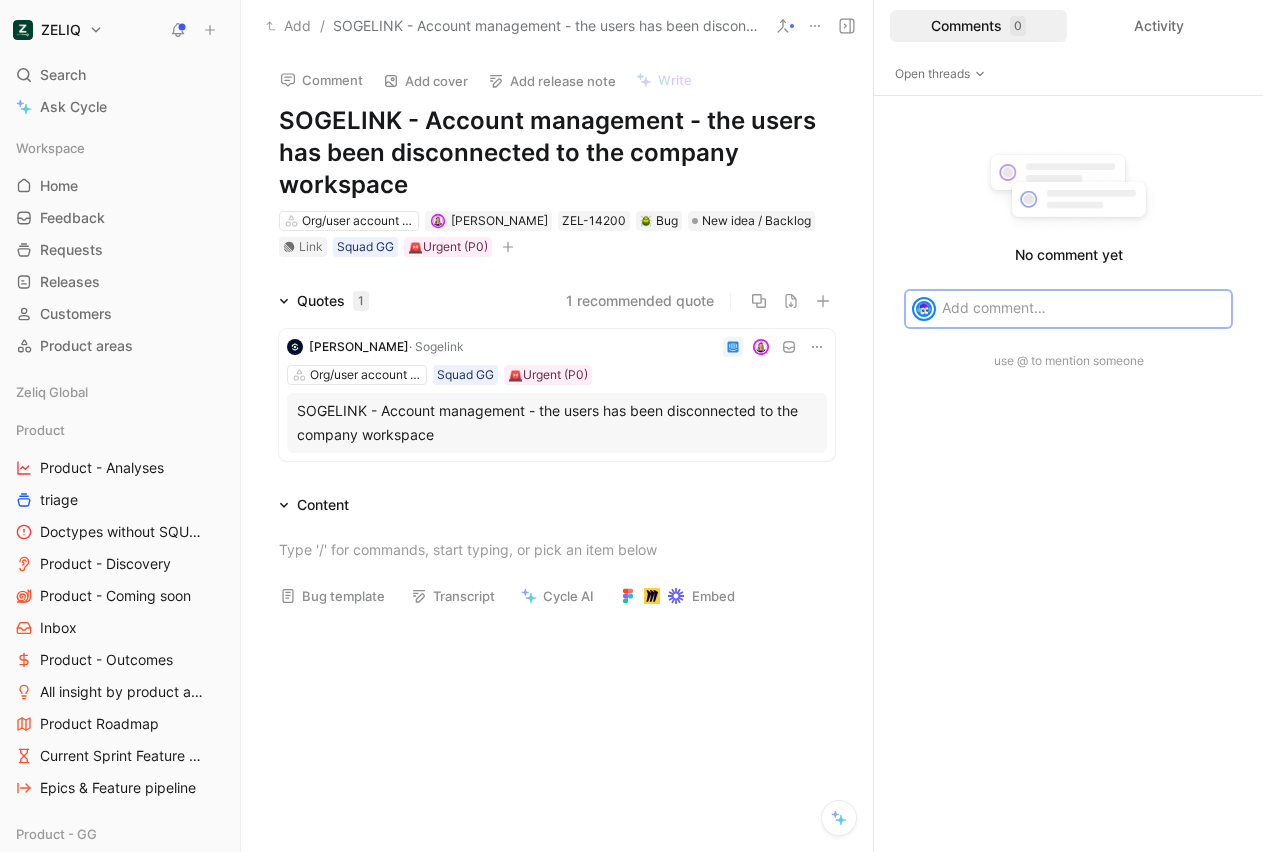 type 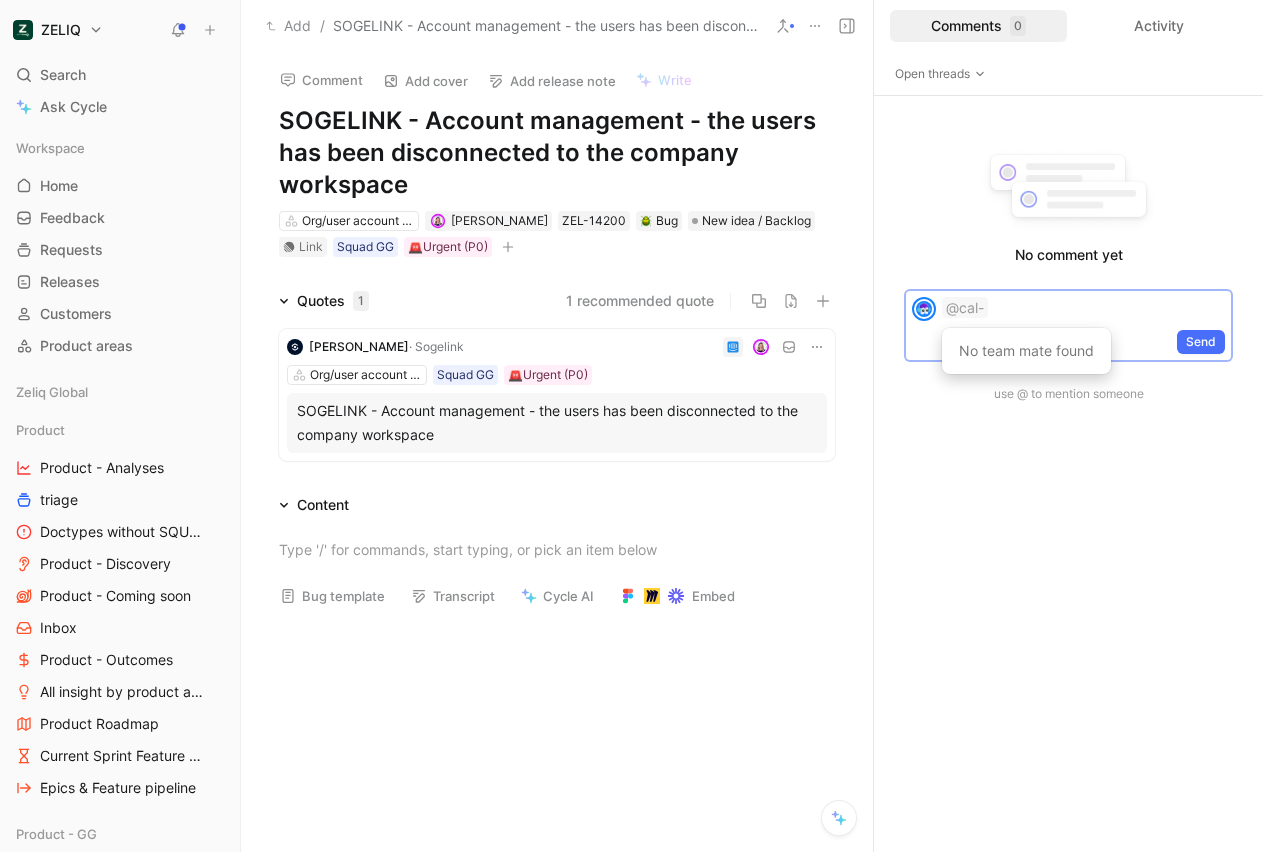 click on "SOGELINK - Account management - the users has been disconnected to the company workspace" at bounding box center (557, 423) 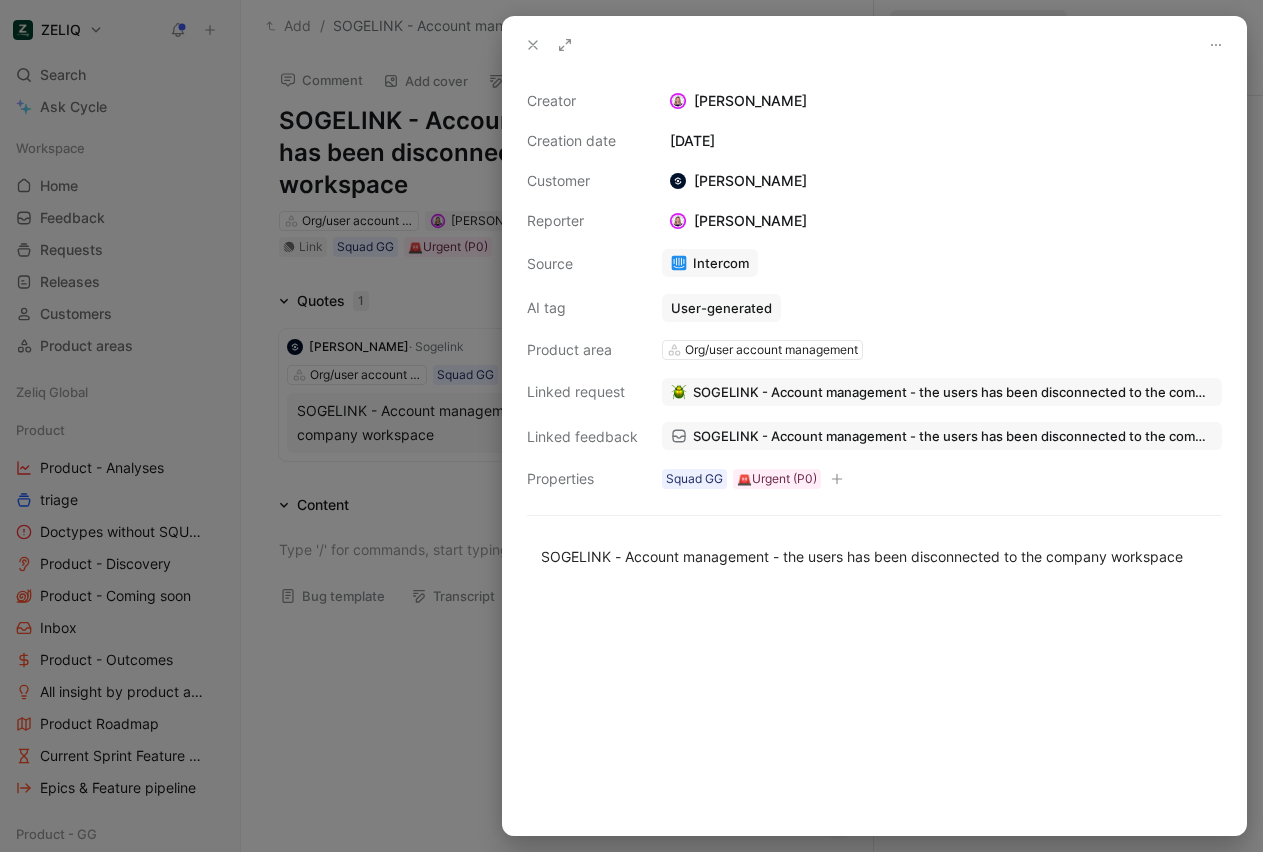 click on "SOGELINK - Account management - the users has been disconnected to the company workspace" at bounding box center [953, 436] 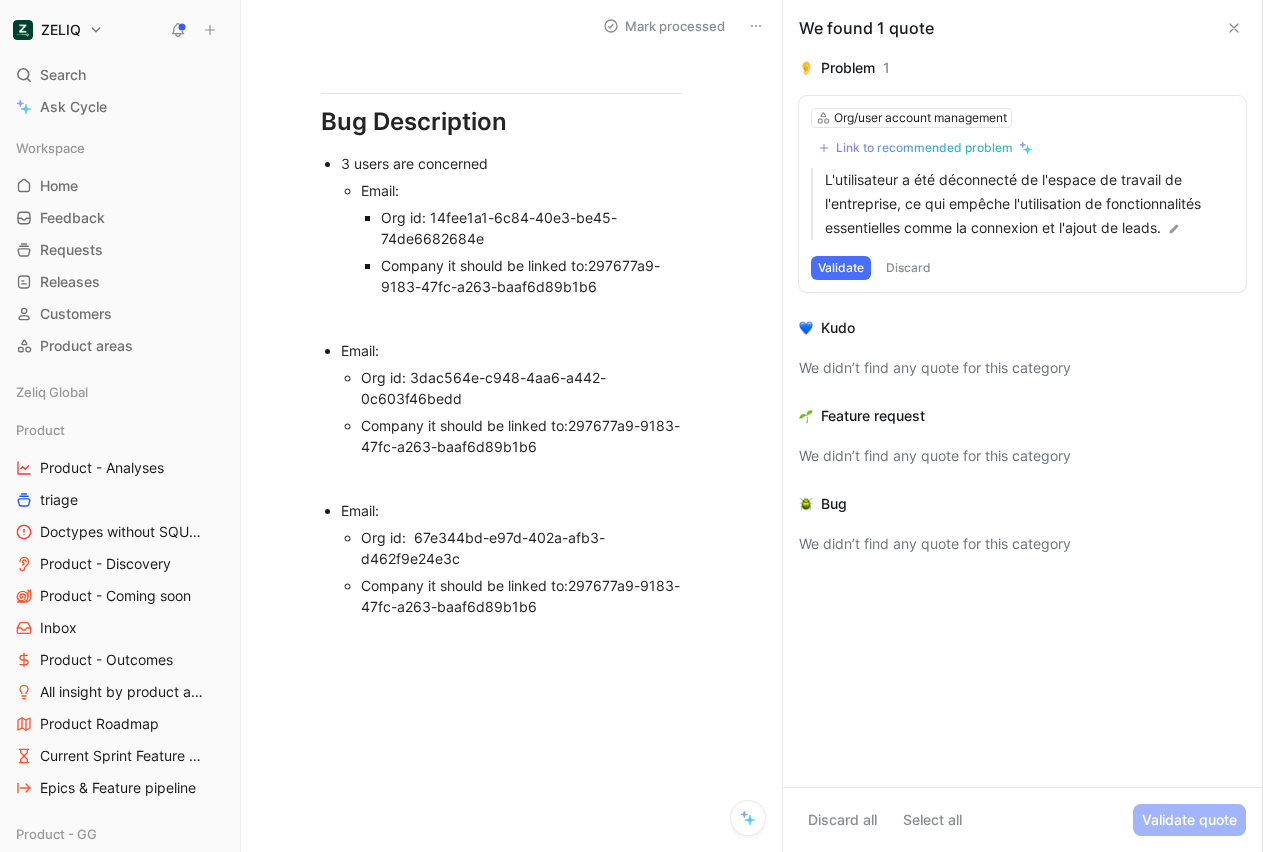 scroll, scrollTop: 1322, scrollLeft: 0, axis: vertical 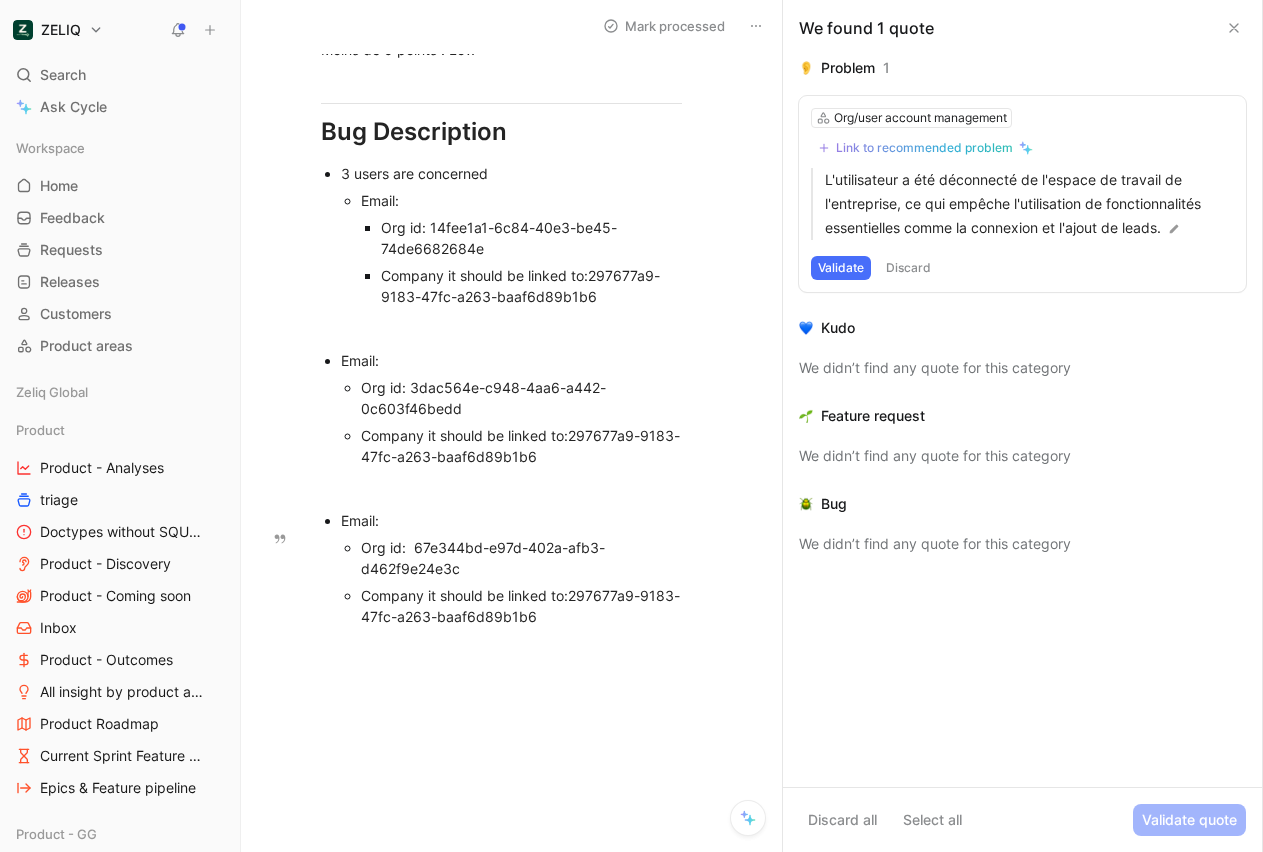 click on "Org id:  67e344bd-e97d-402a-afb3-d462f9e24e3c" at bounding box center (521, 558) 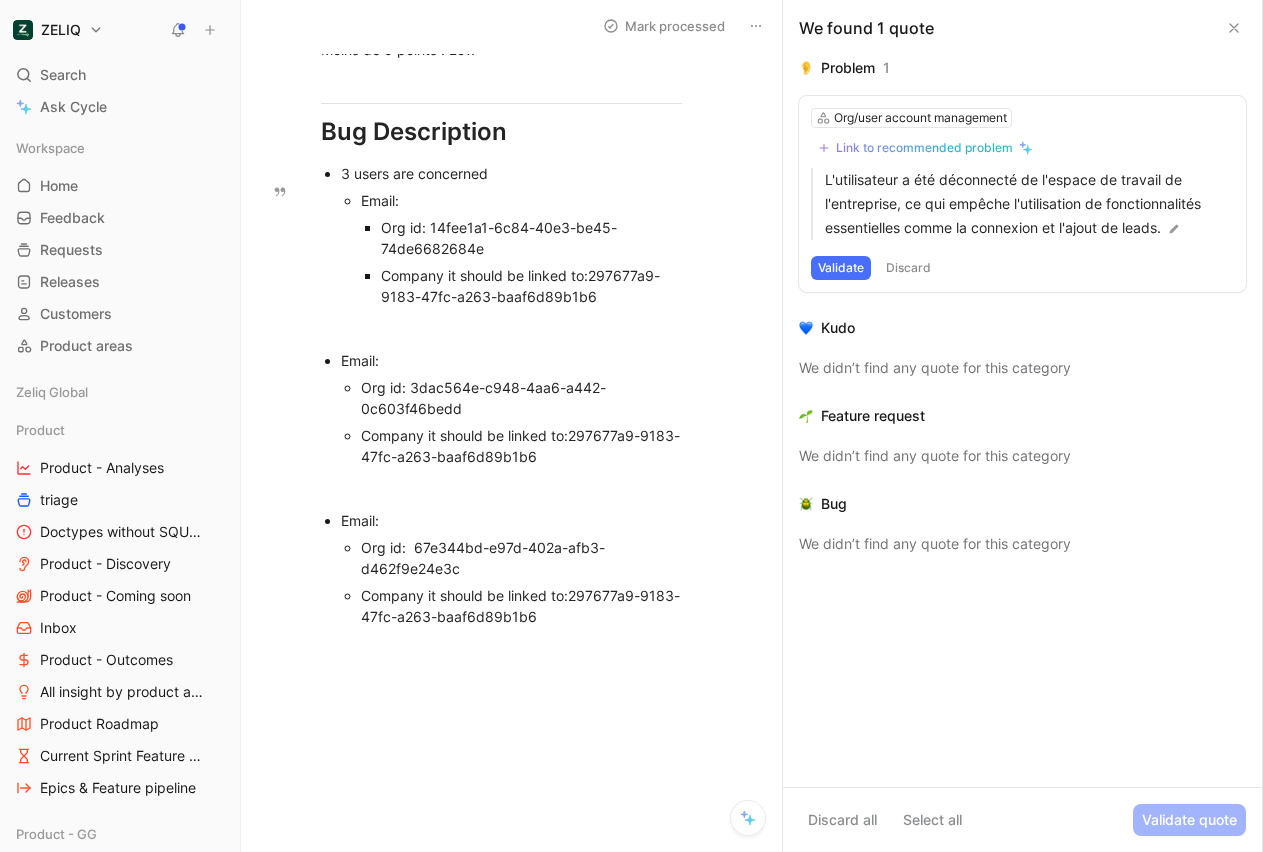drag, startPoint x: 431, startPoint y: 248, endPoint x: 462, endPoint y: 275, distance: 41.109608 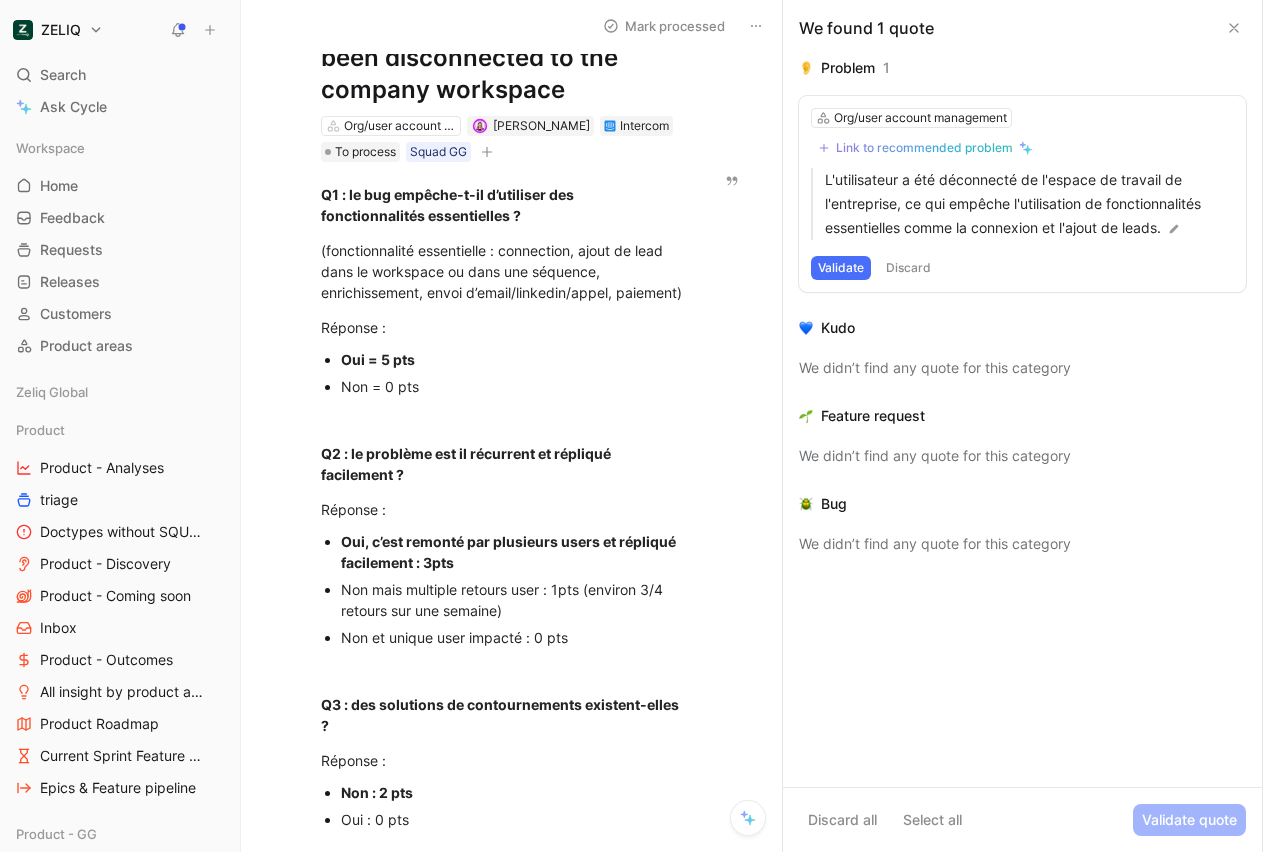 scroll, scrollTop: 0, scrollLeft: 0, axis: both 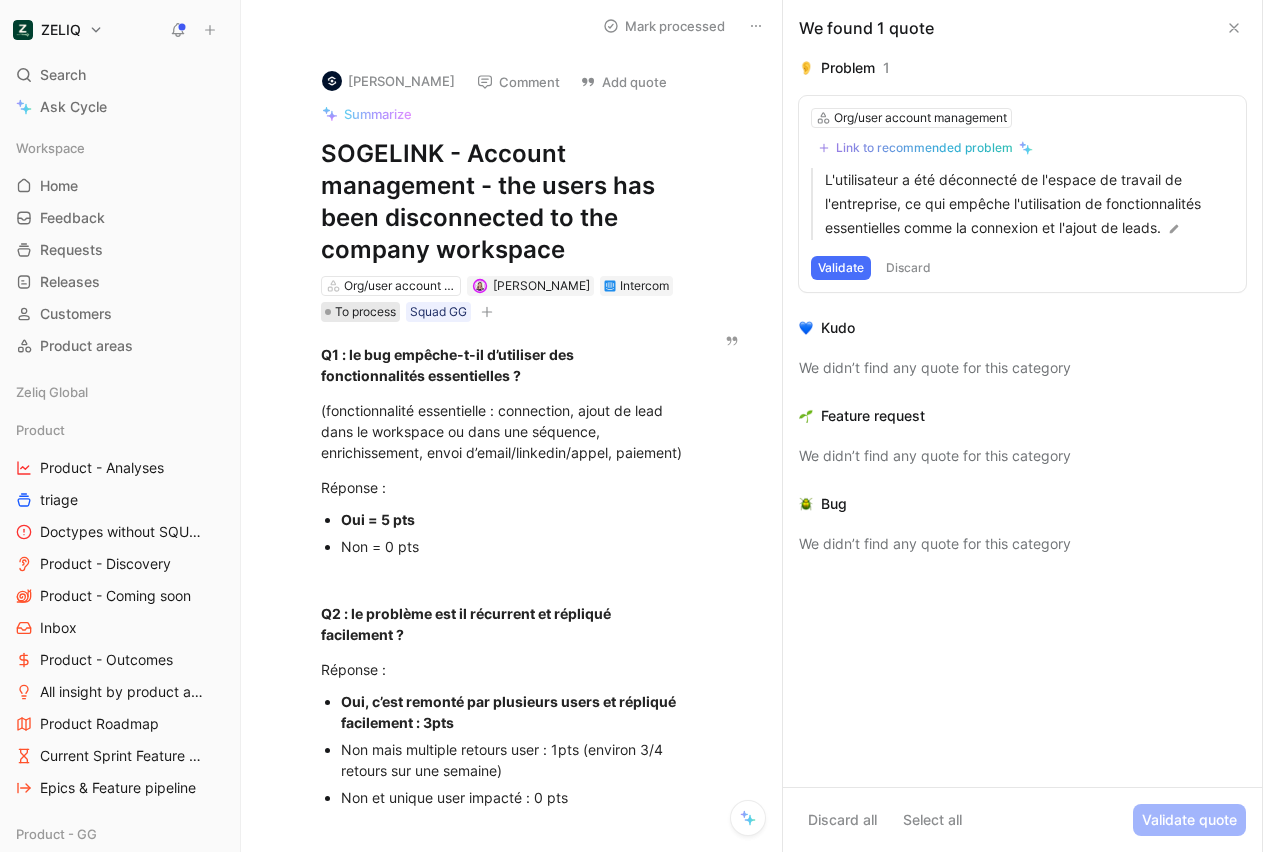 click on "To process" at bounding box center [365, 312] 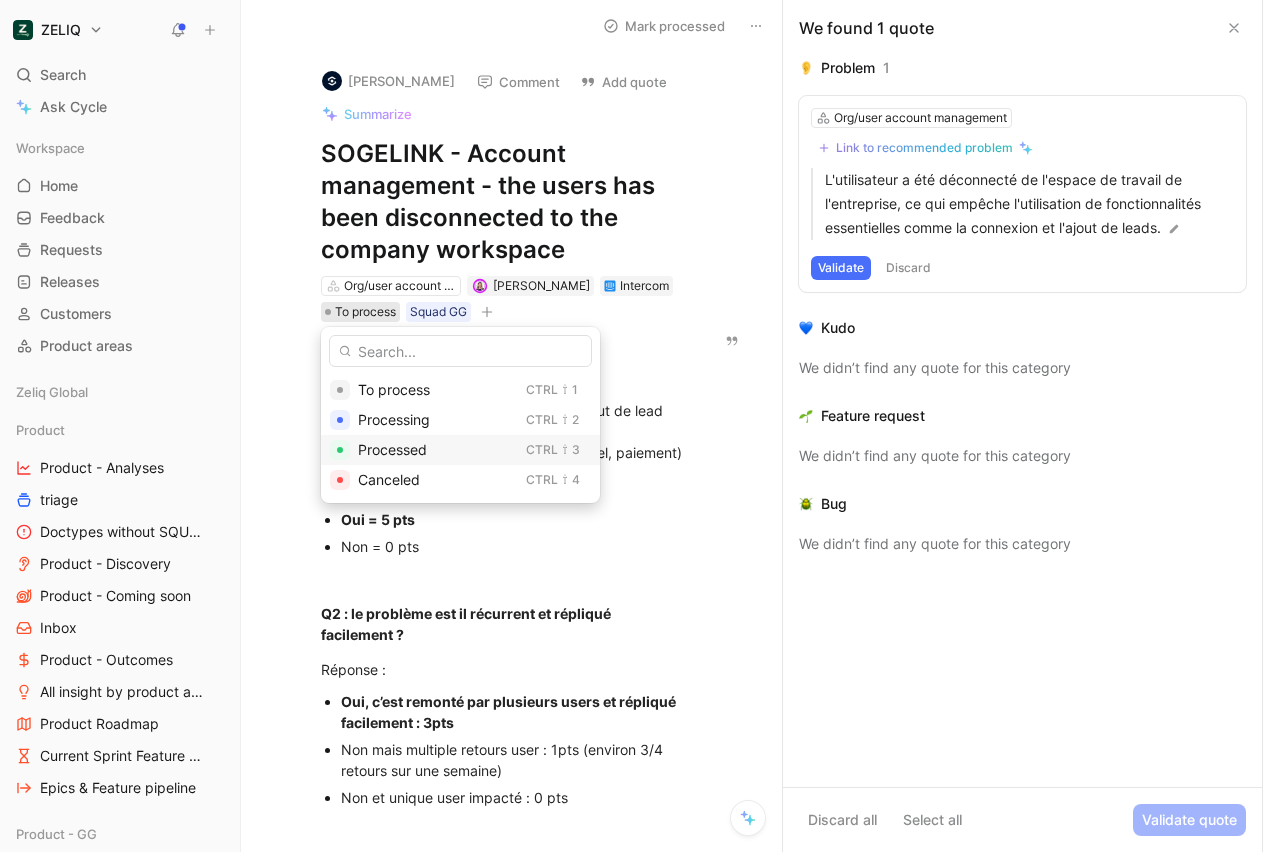 click on "Processed" at bounding box center [438, 450] 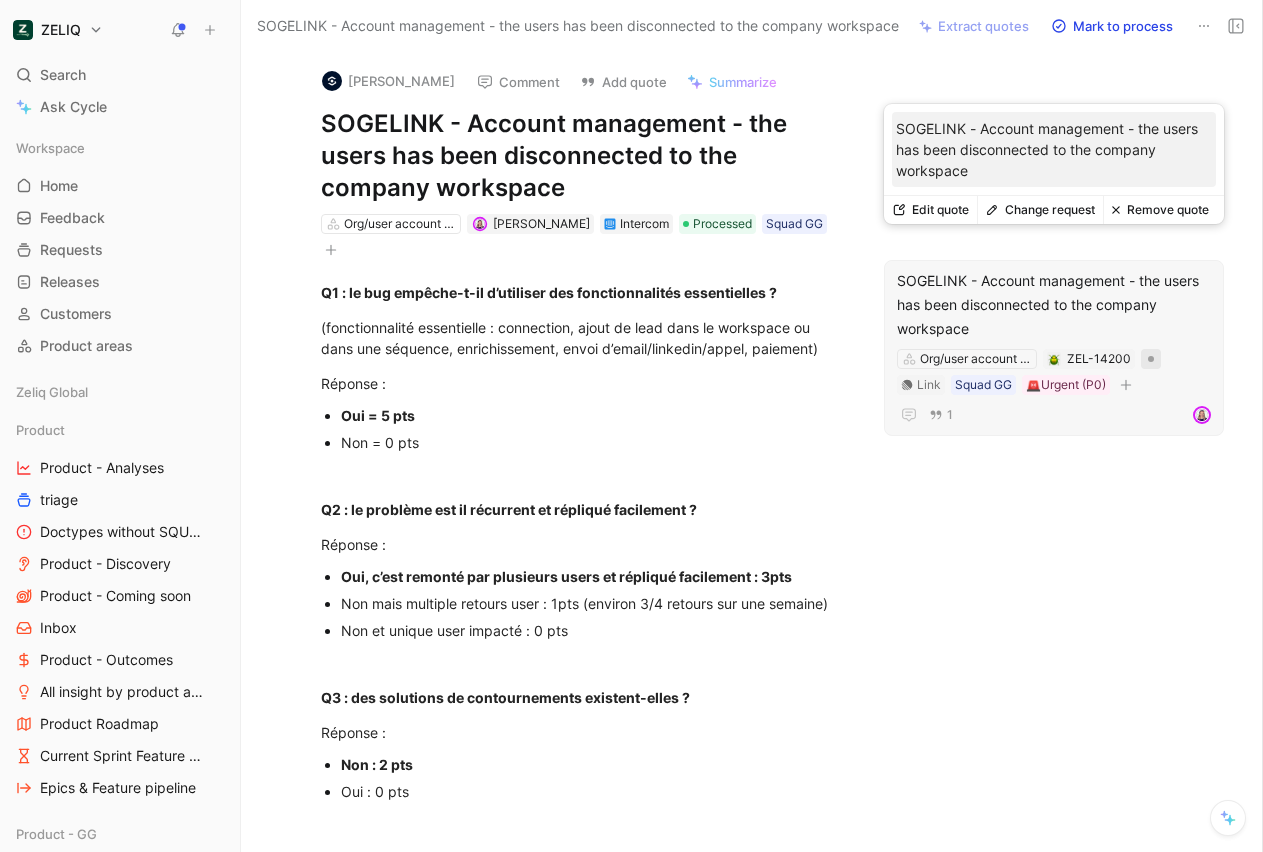 click at bounding box center (1151, 359) 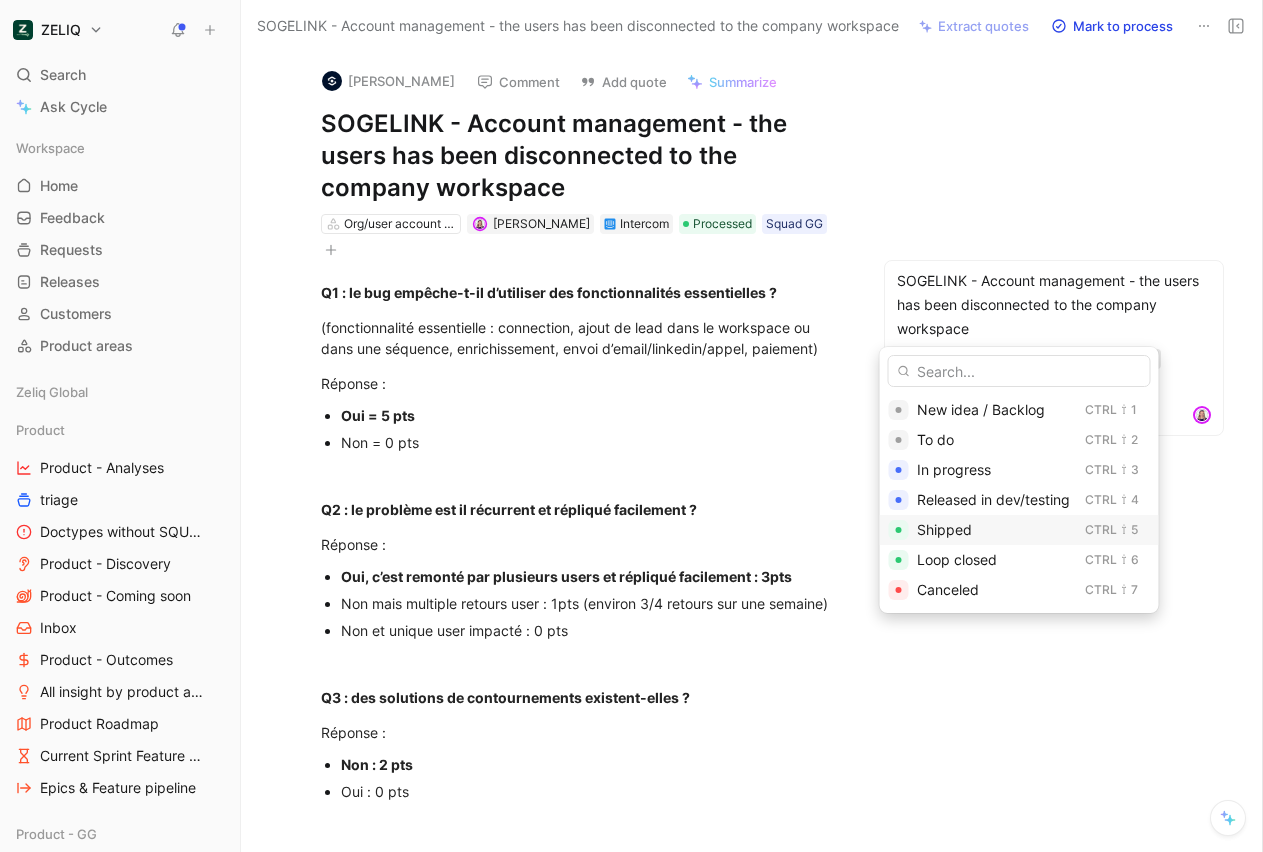 click on "Shipped" at bounding box center (997, 530) 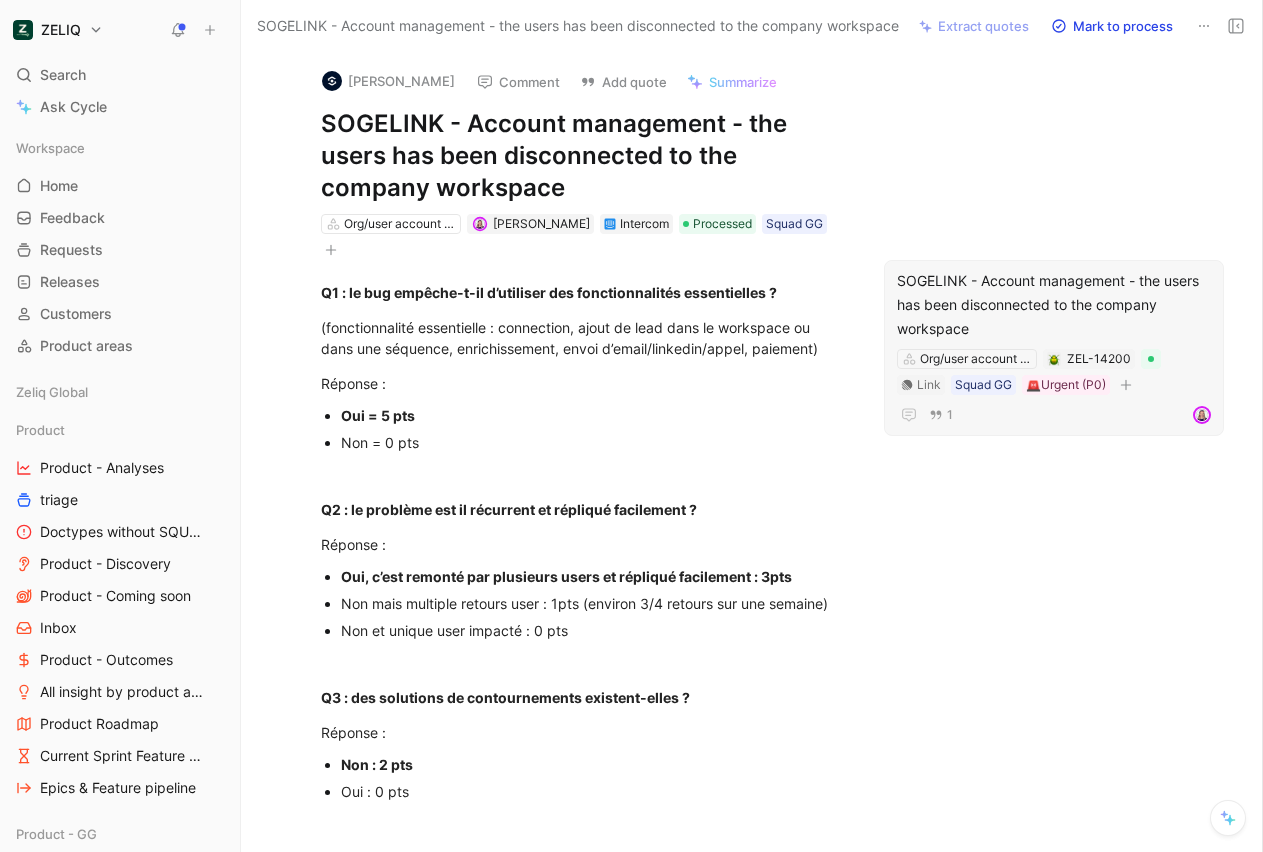 click on "SOGELINK - Account management - the users has been disconnected to the company workspace" at bounding box center [1054, 305] 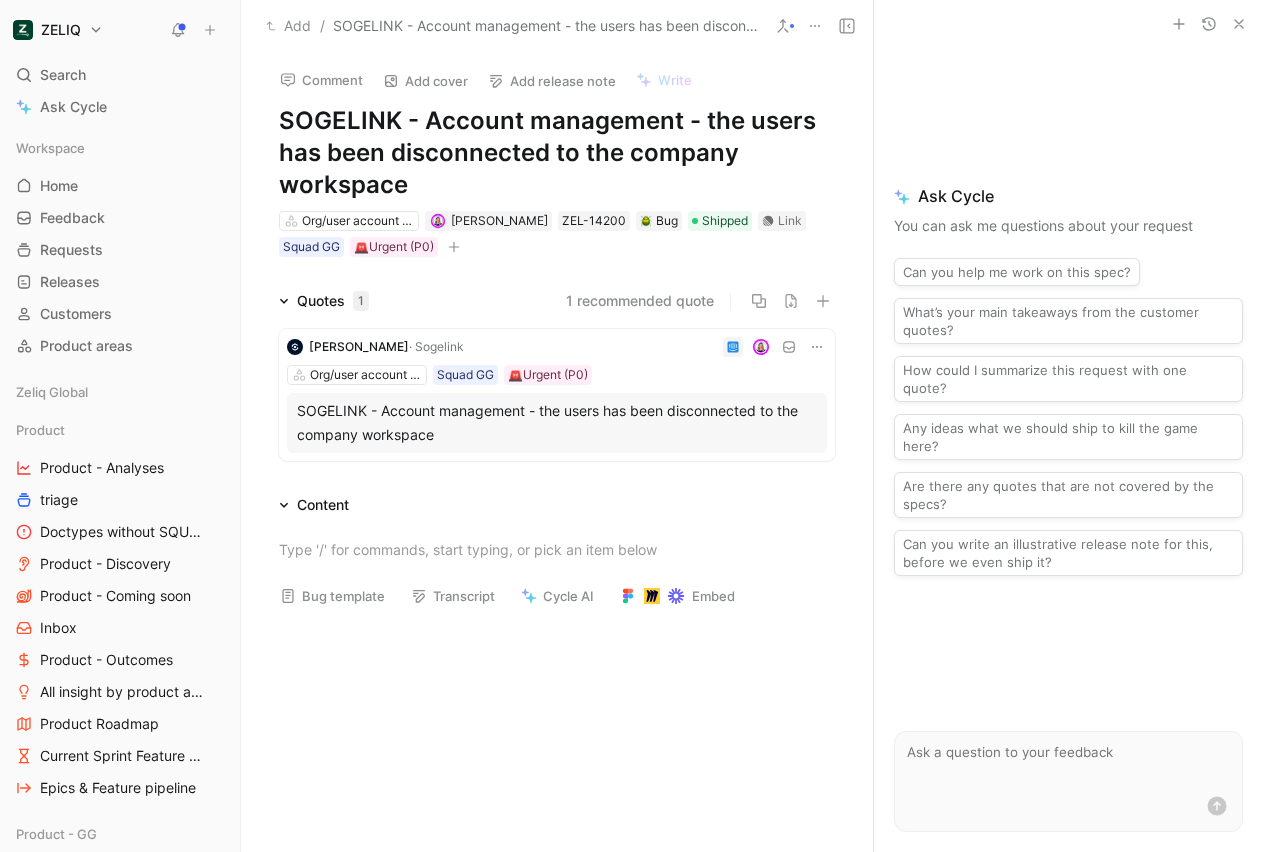 click 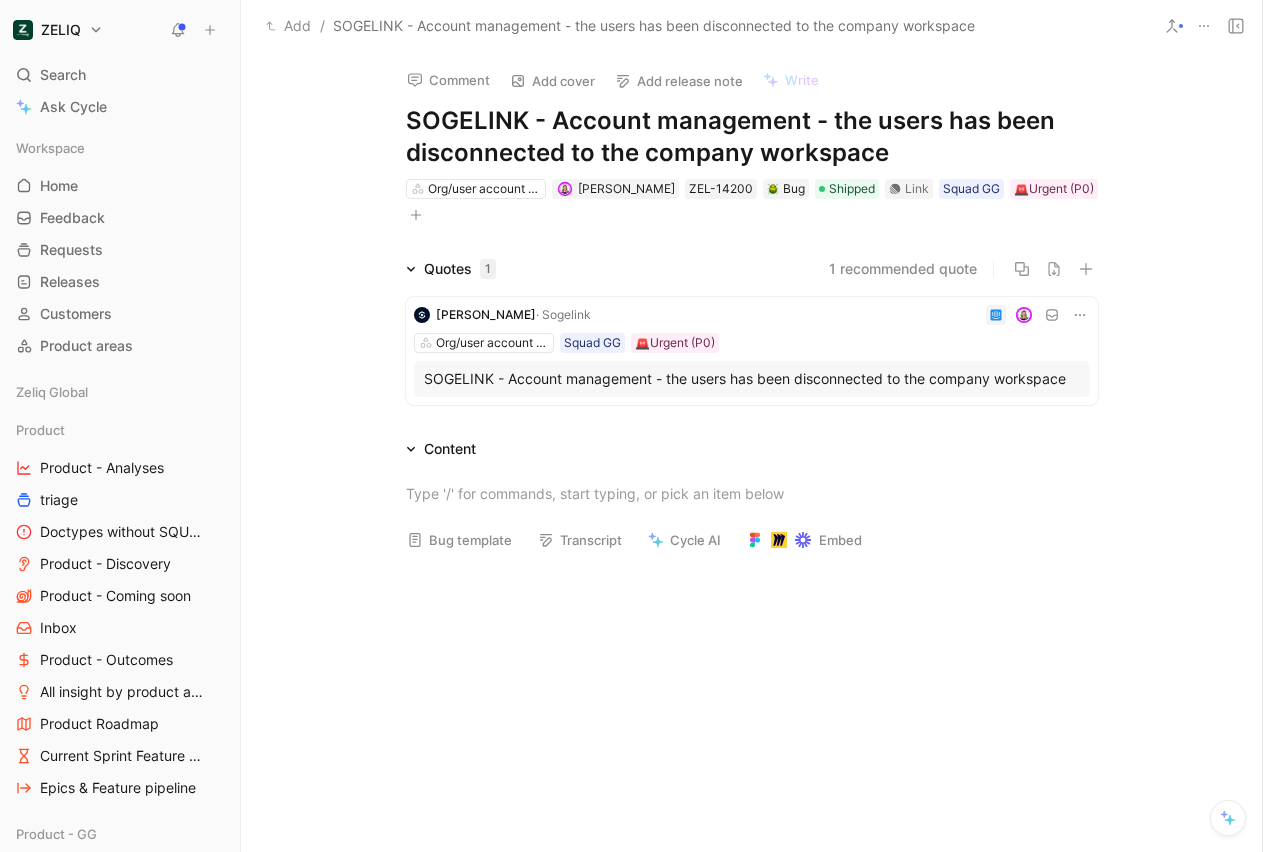 click 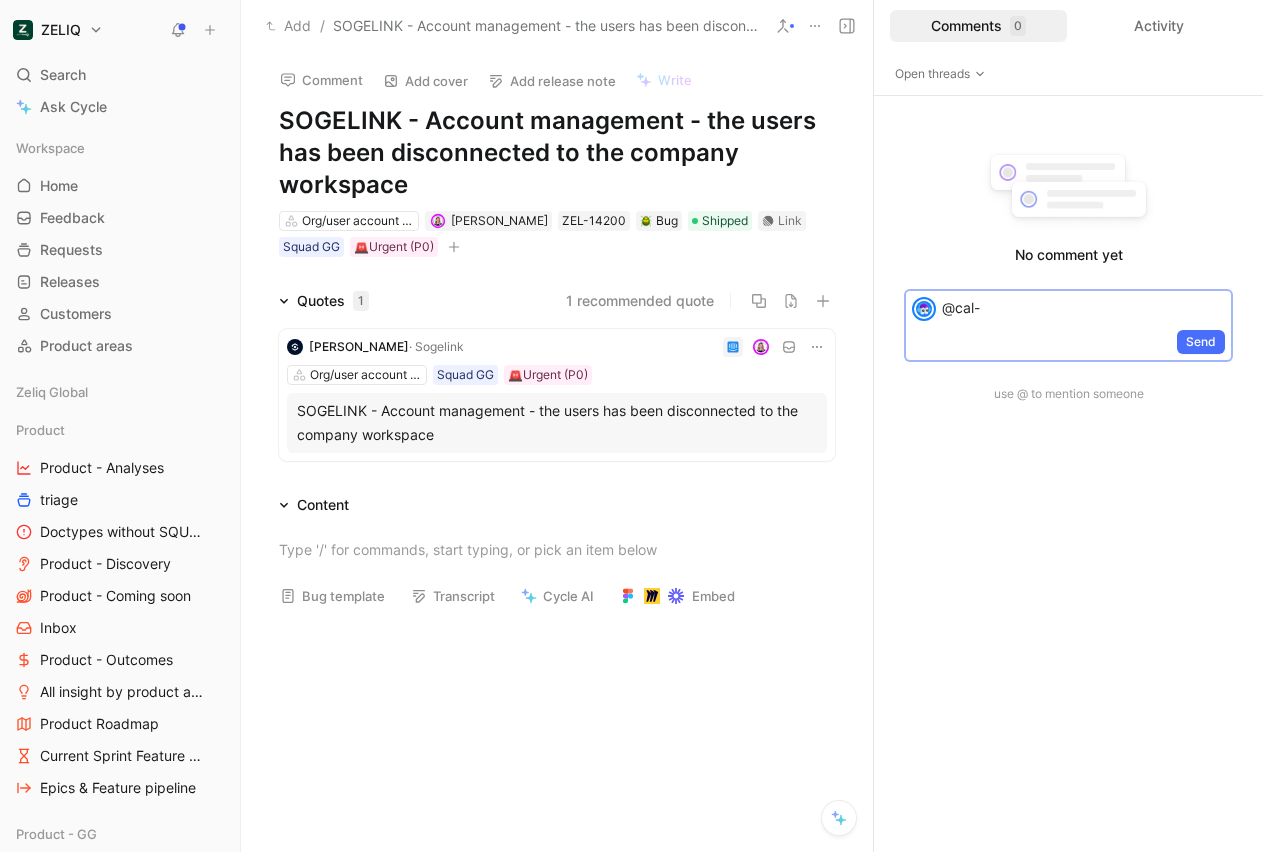 click on "@cal-" at bounding box center (1083, 307) 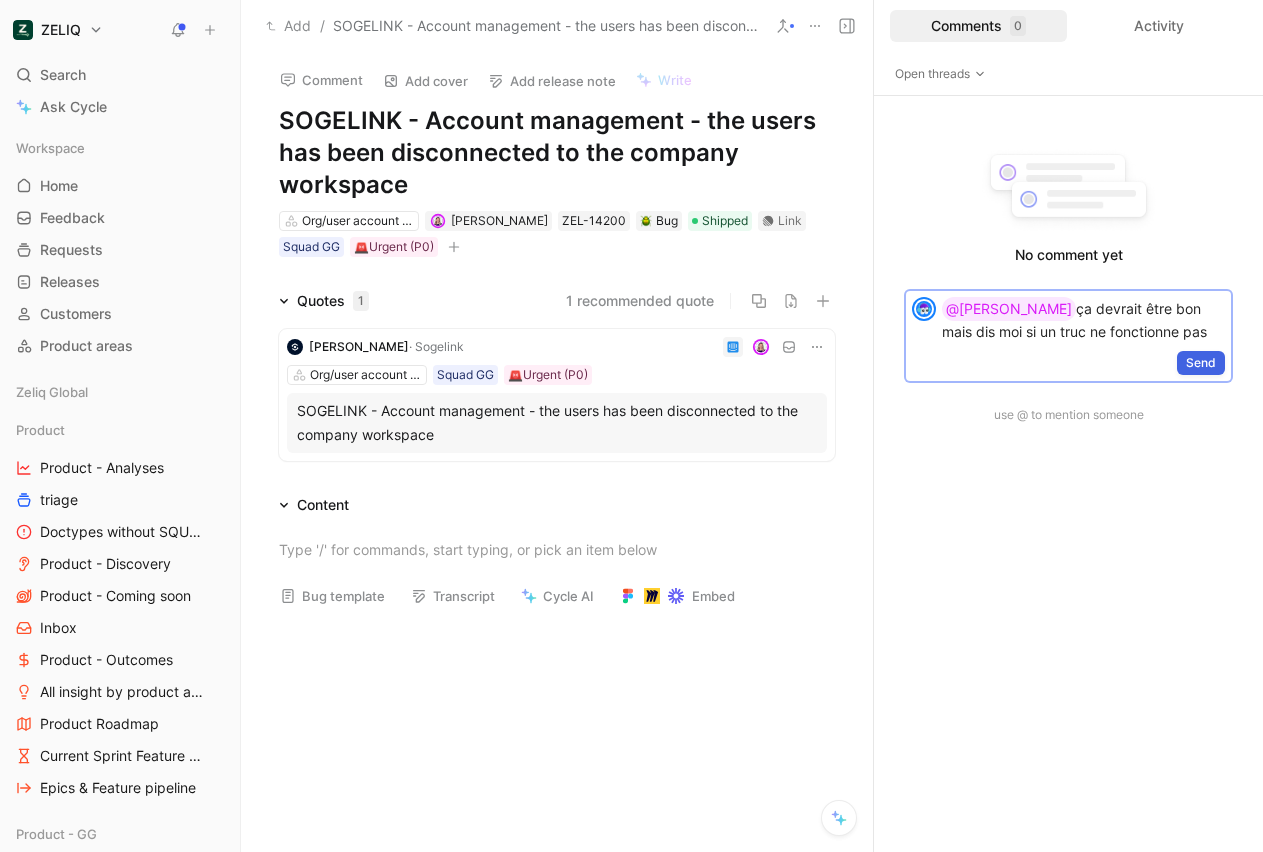 click on "Send" at bounding box center [1201, 363] 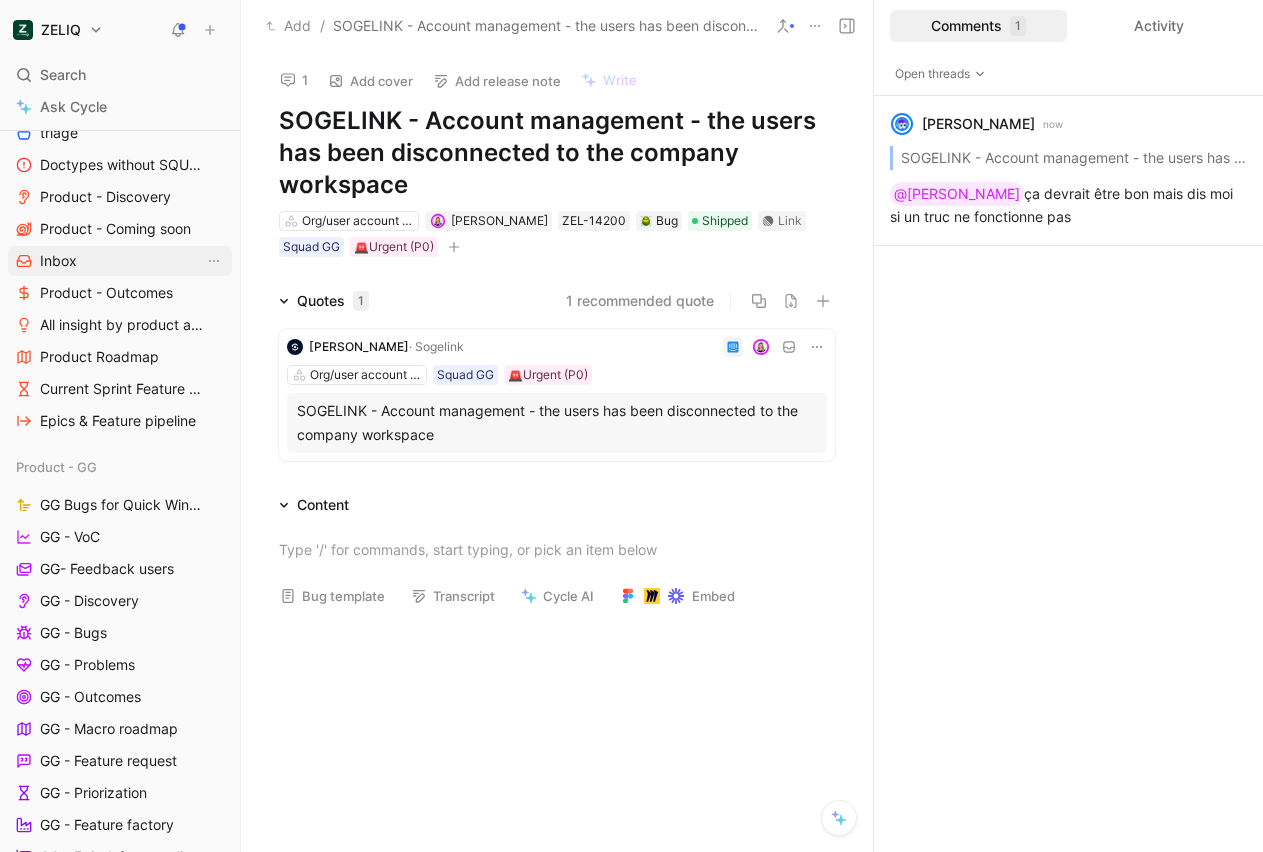 scroll, scrollTop: 461, scrollLeft: 0, axis: vertical 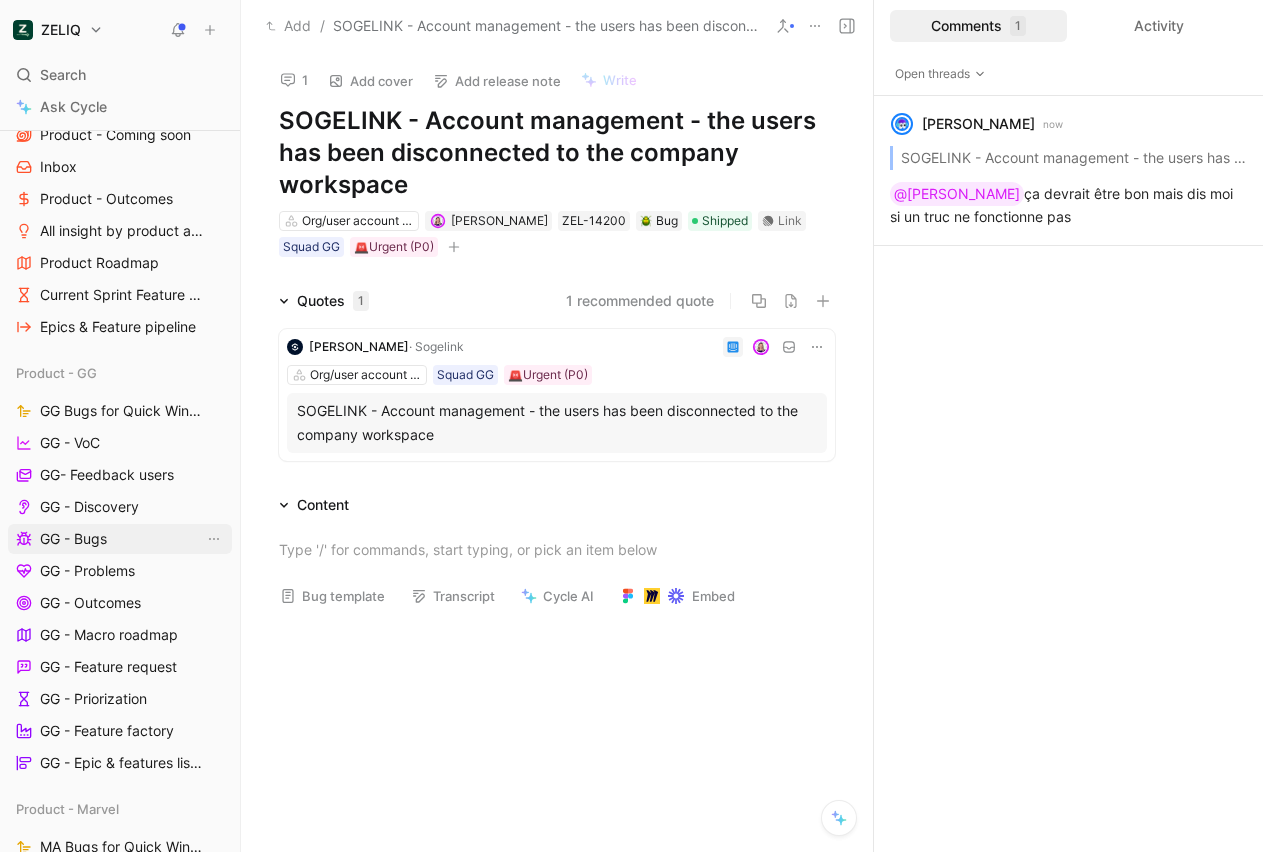 click on "GG - Bugs" at bounding box center [73, 539] 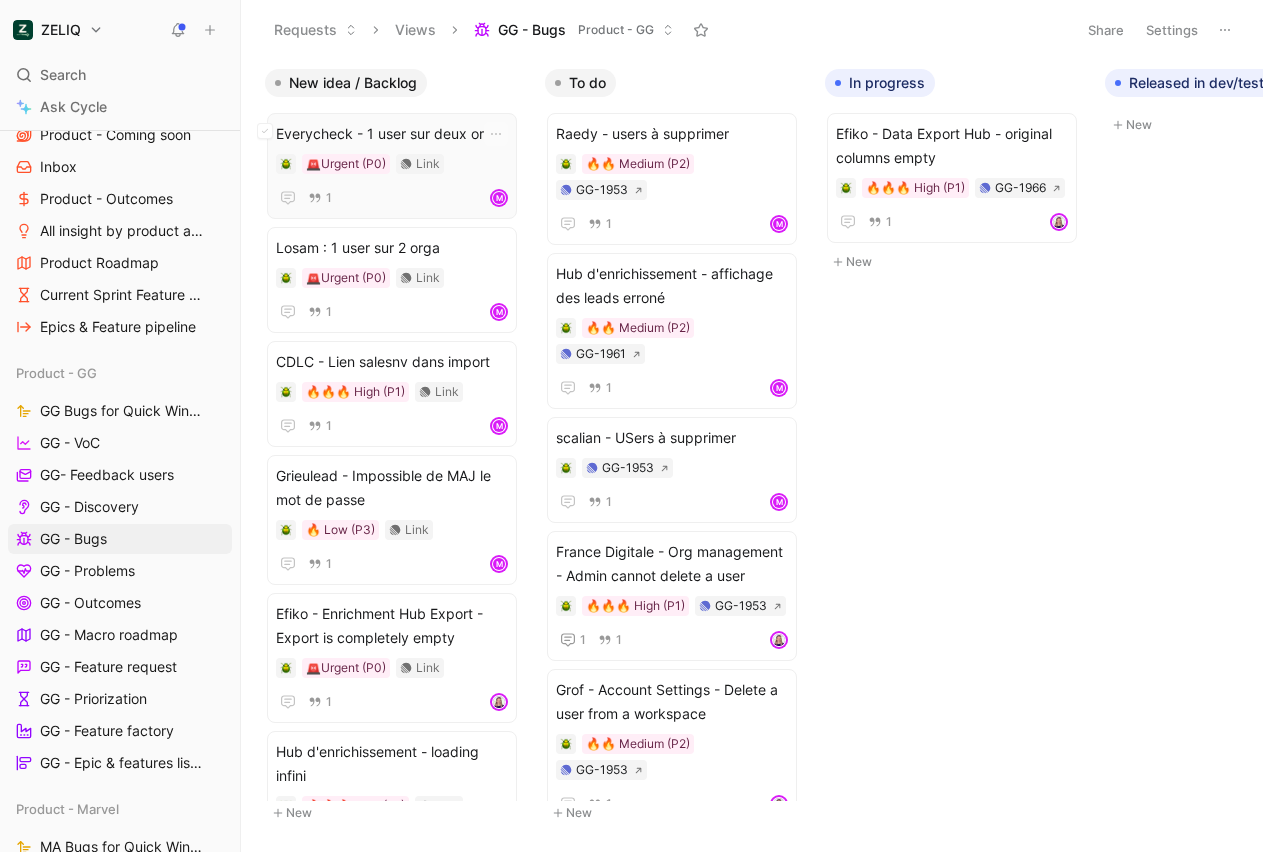 click on "Everycheck -  1 user sur deux orga" at bounding box center [392, 134] 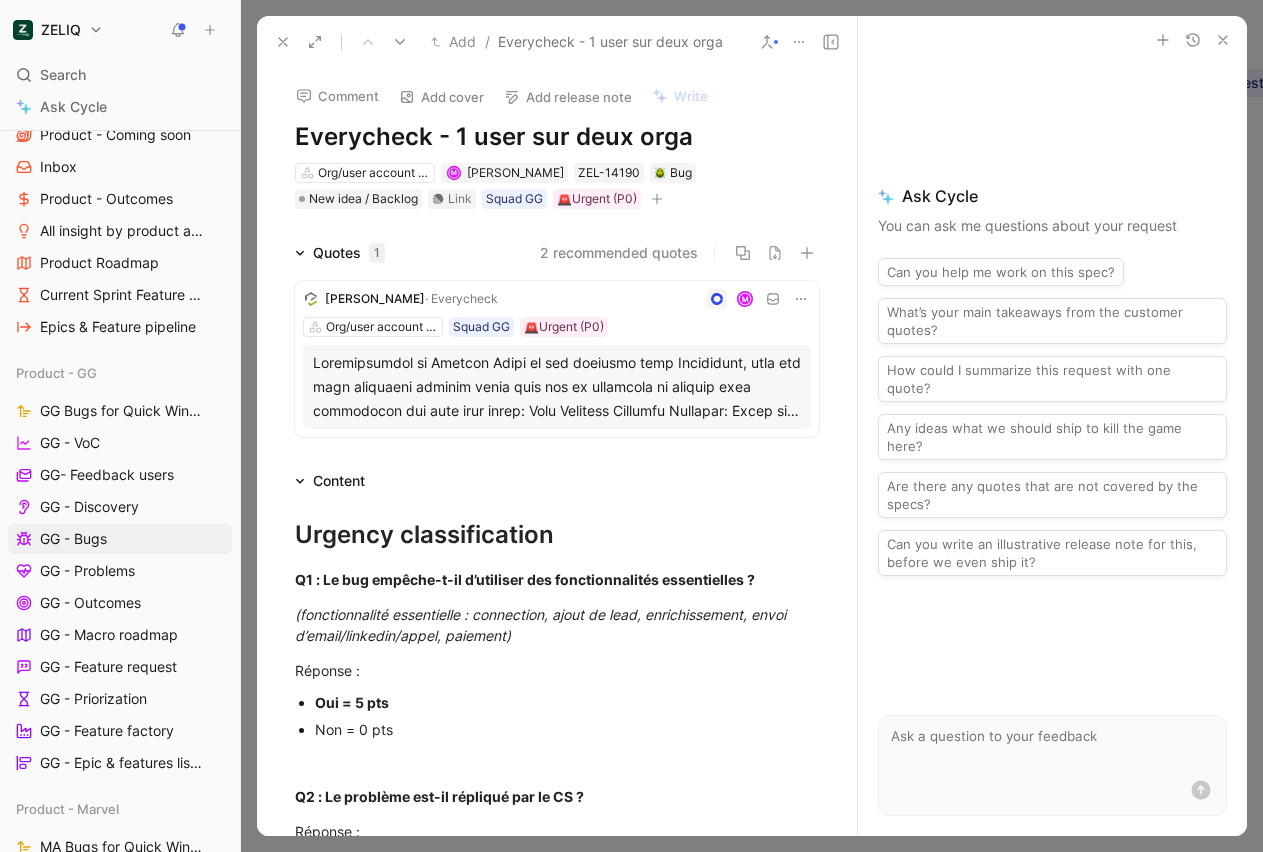 click 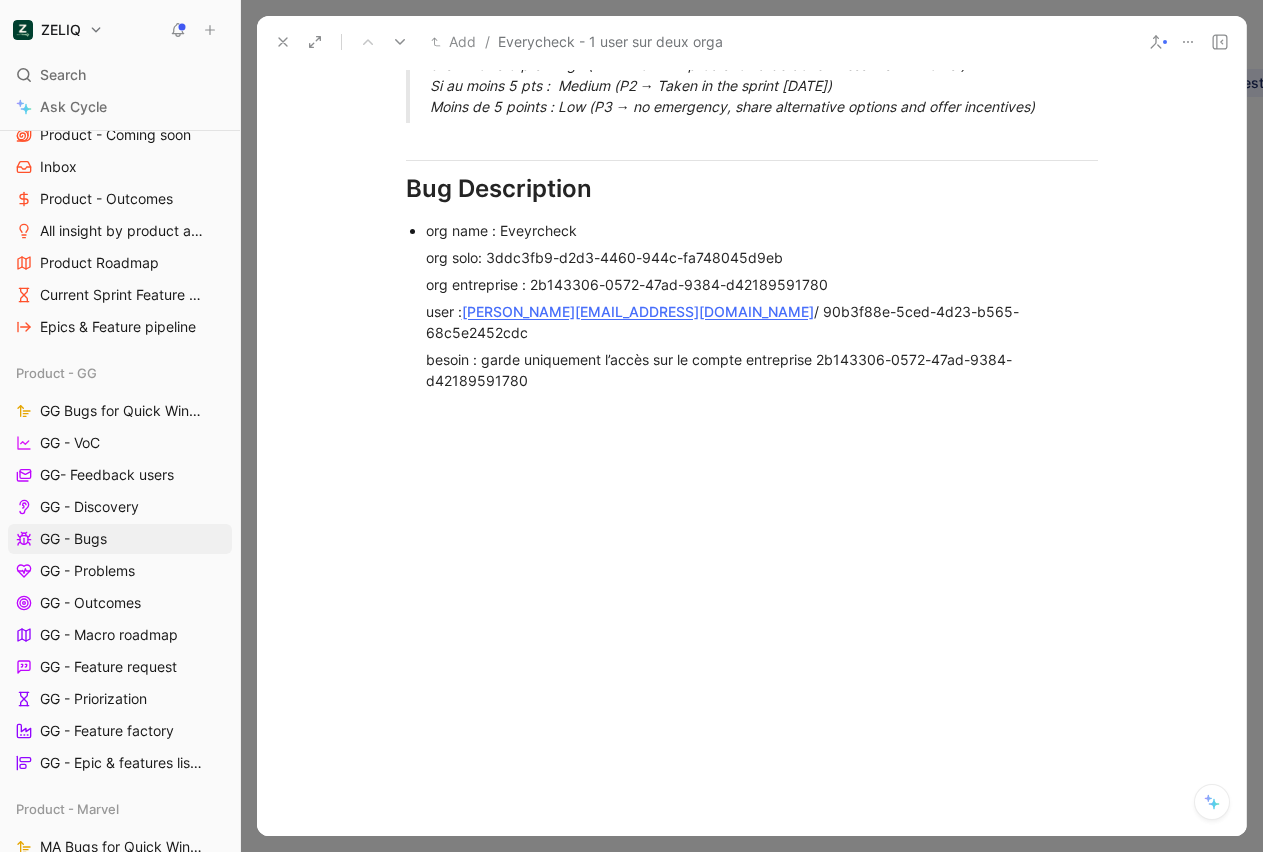 scroll, scrollTop: 1385, scrollLeft: 0, axis: vertical 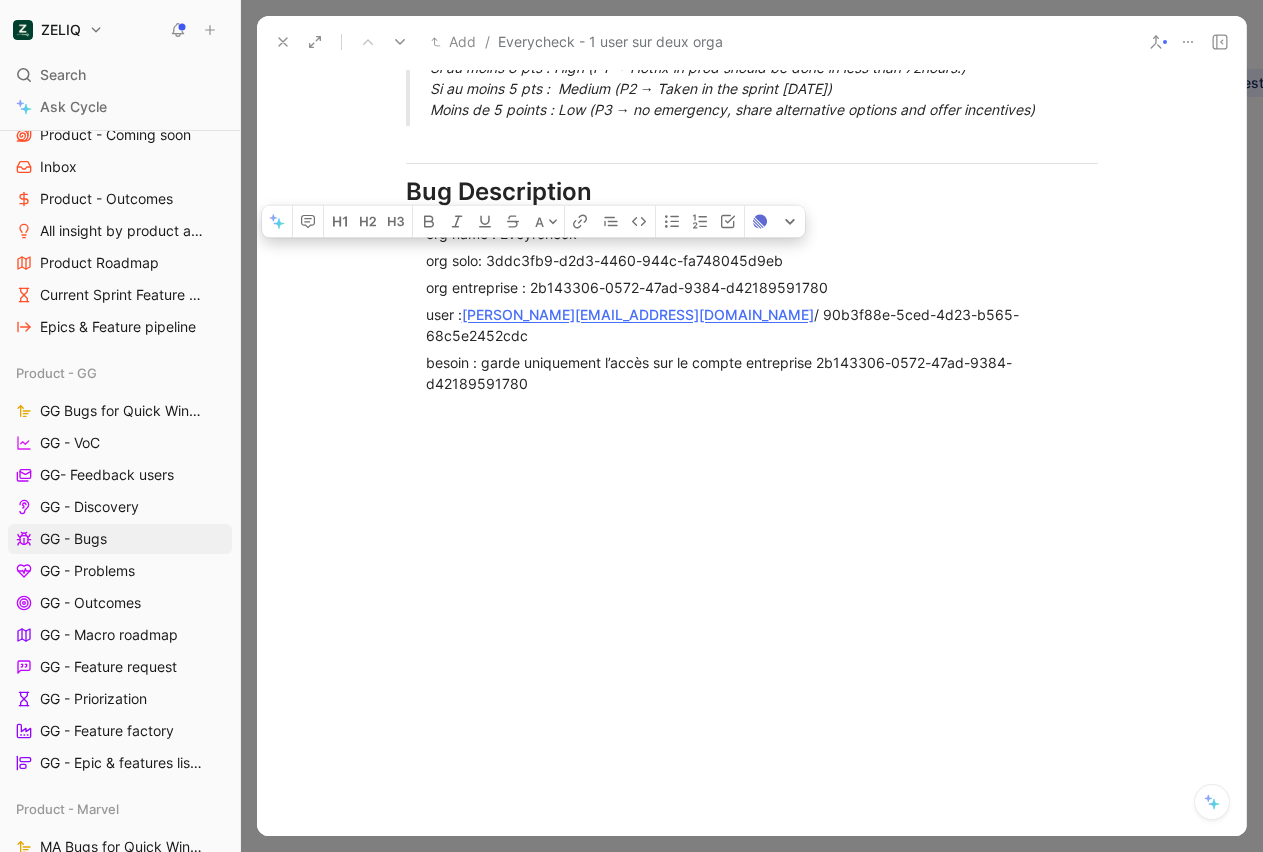 drag, startPoint x: 624, startPoint y: 372, endPoint x: 397, endPoint y: 225, distance: 270.44037 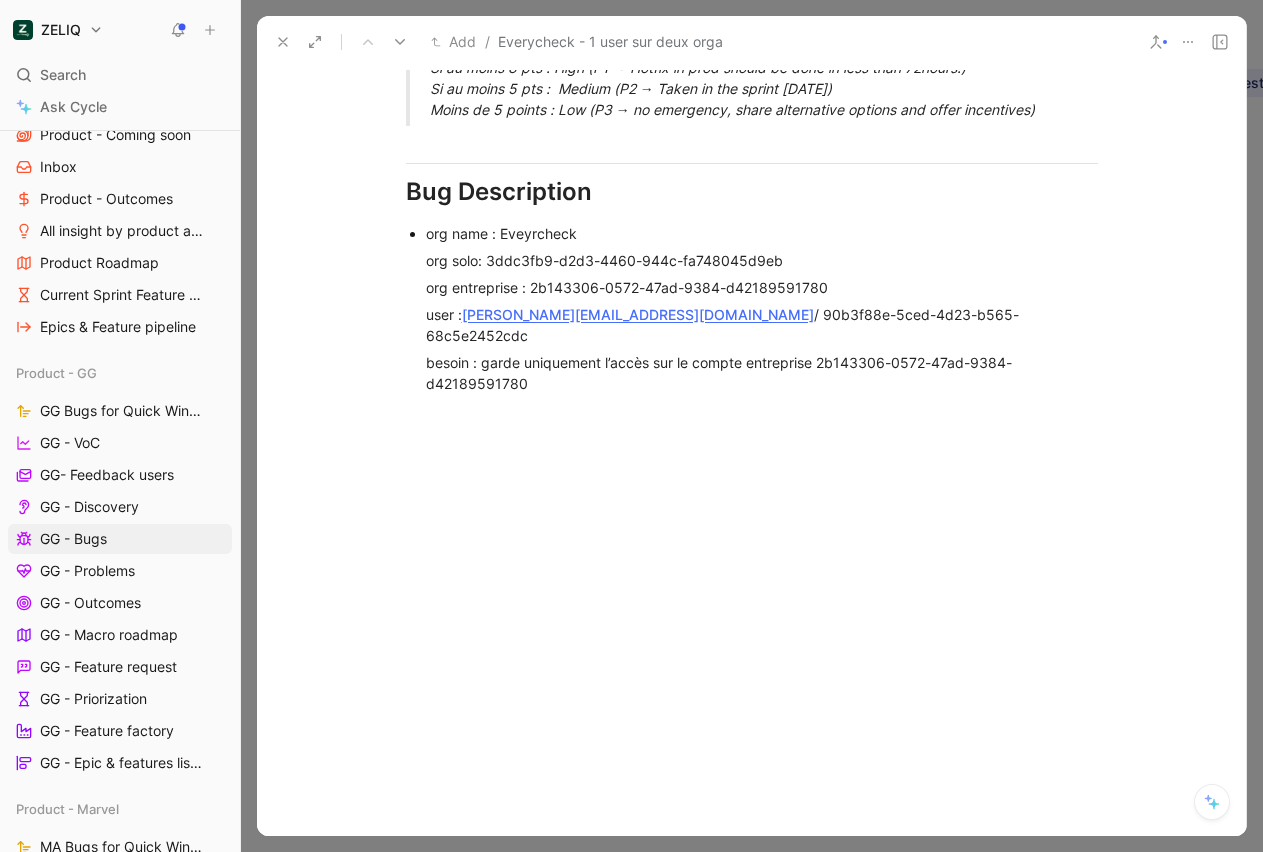 click at bounding box center (751, 541) 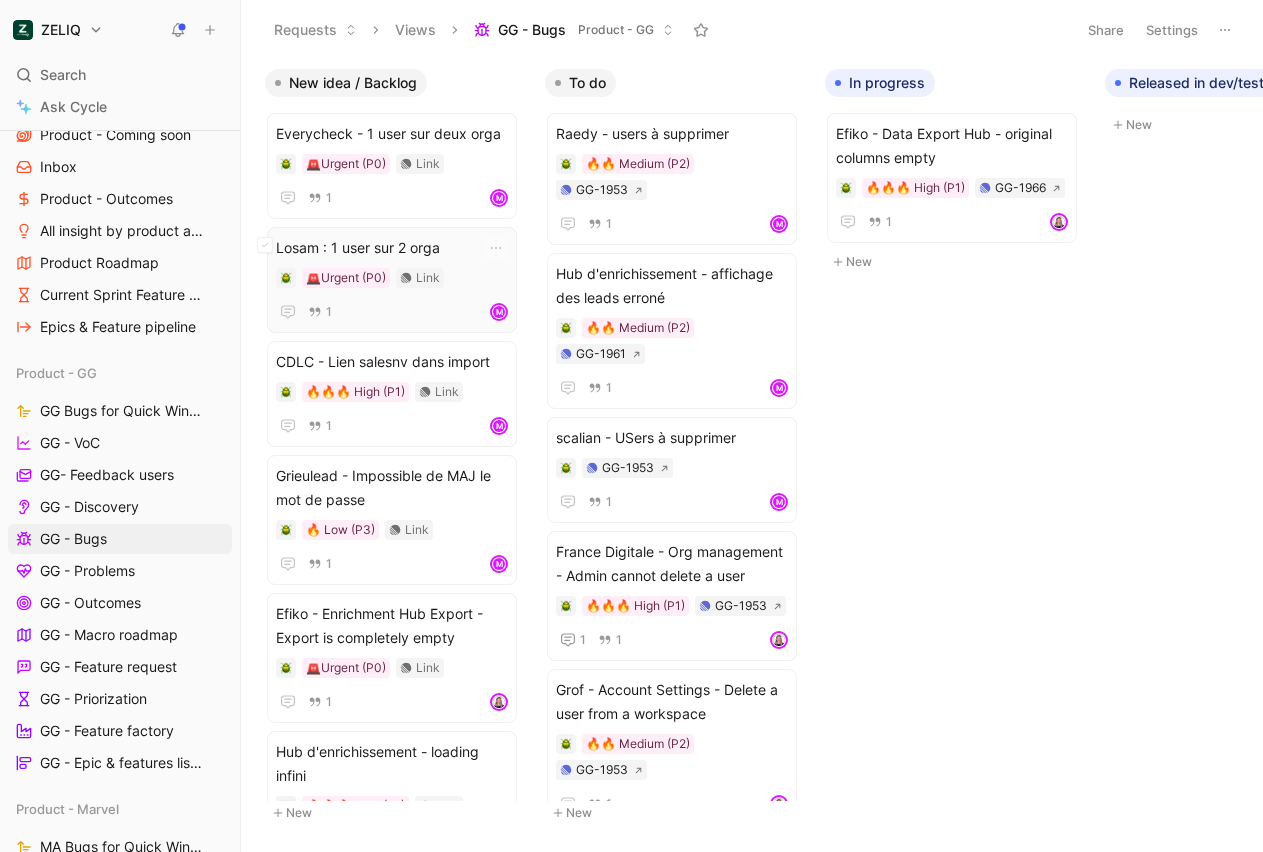 click on "Losam : 1 user sur 2 orga" at bounding box center (392, 248) 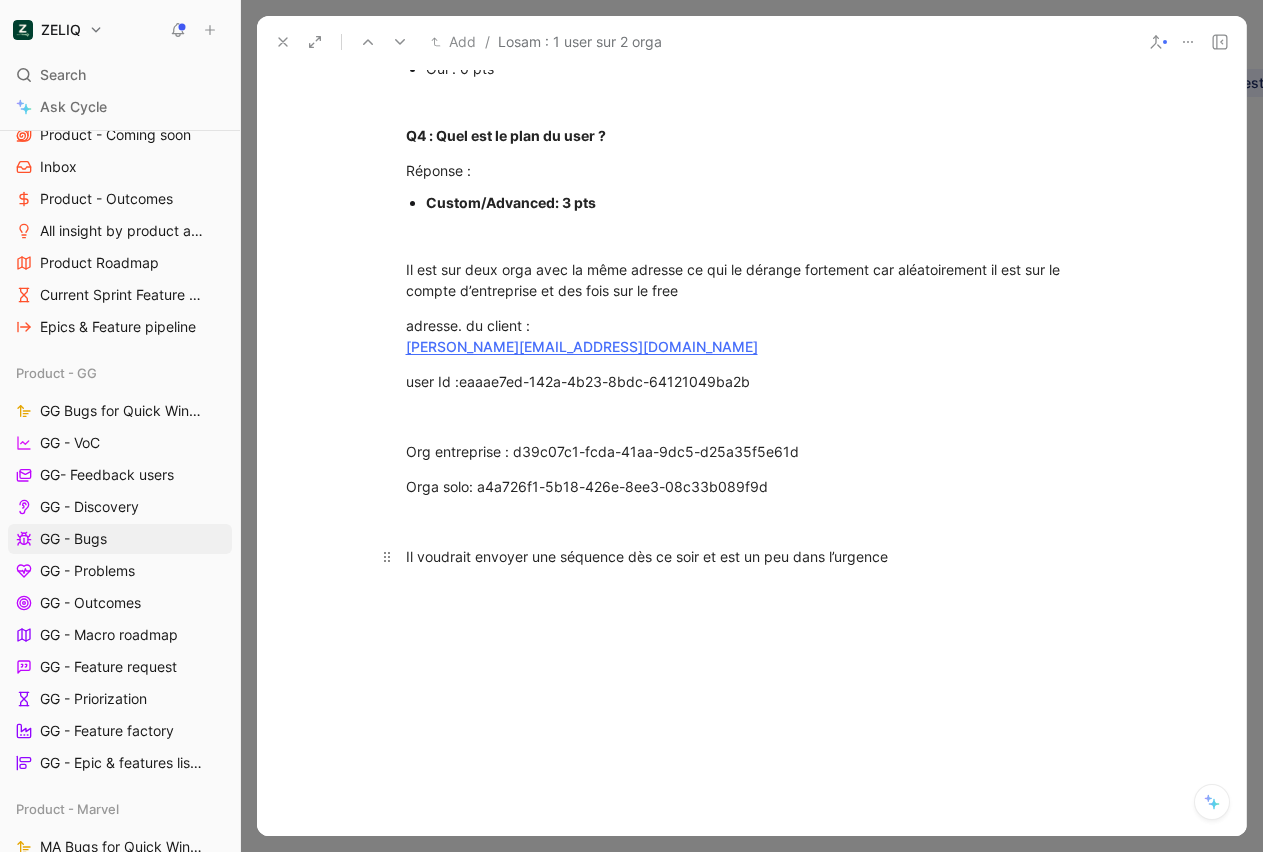 scroll, scrollTop: 1011, scrollLeft: 0, axis: vertical 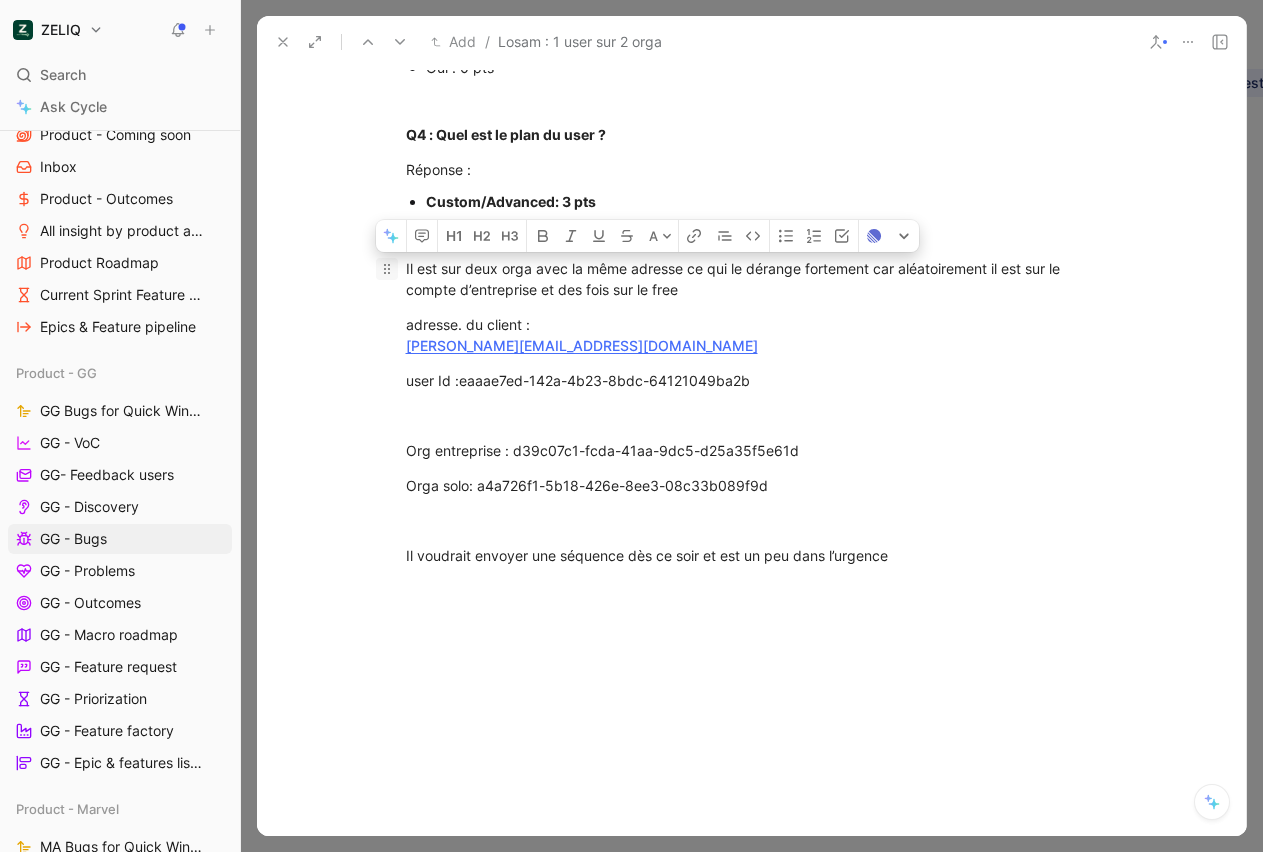 drag, startPoint x: 917, startPoint y: 562, endPoint x: 393, endPoint y: 262, distance: 603.8013 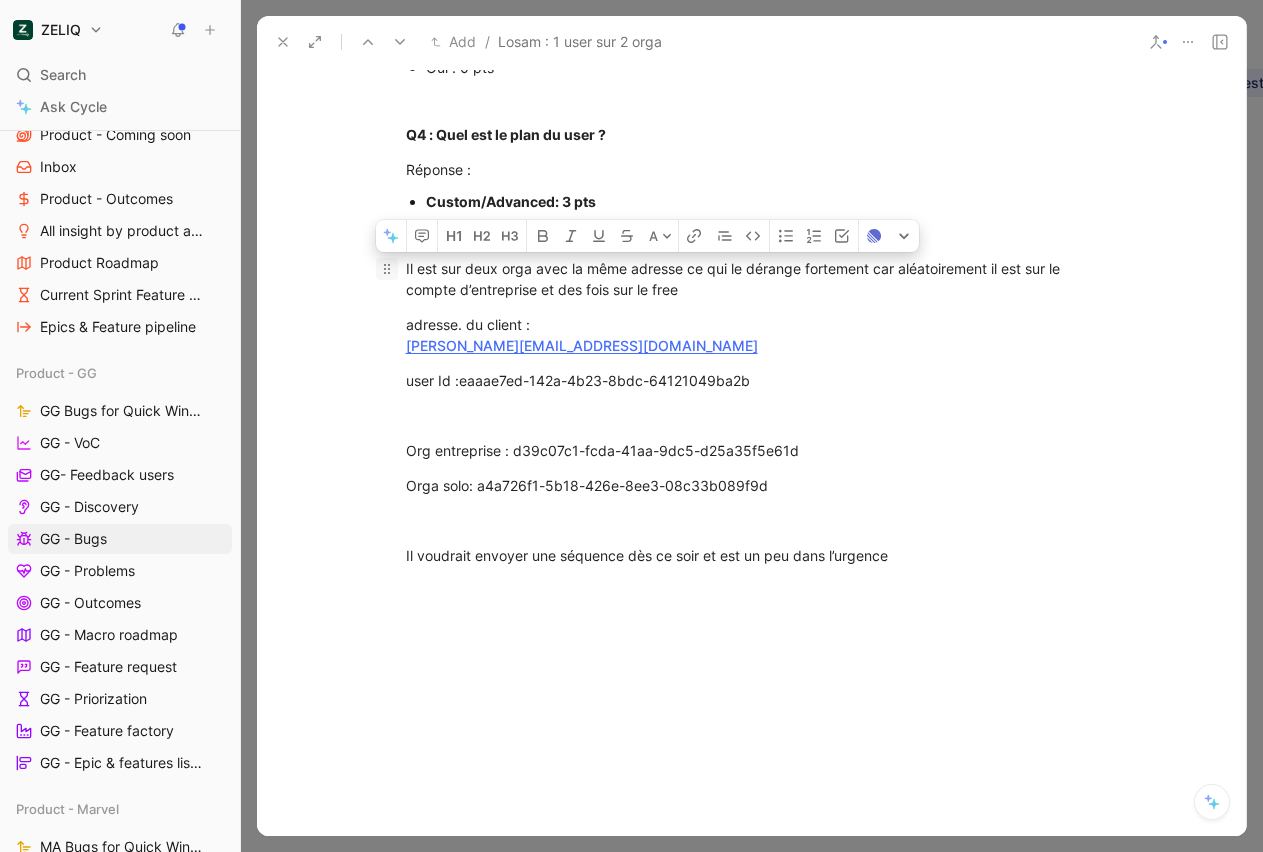 click on "Urgency classification Q1 : Le bug empêche-t-il d’utiliser des fonctionnalités essentielles ? (fonctionnalité essentielle : connection, ajout de lead, enrichissement, envoi d’email/linkedin/appel, paiement) Réponse : Oui = 5 pts Non = 0 pts Q2 : Le problème est-il répliqué par le CS ? Réponse : Oui : 3pts Non mais multiples retours utilisateurs: 1pts Non et unique user impacté : 0 pts Q3 : Des solutions de contournements existent-elles ? Réponse : Non : 2 pts Oui : 0 pts Q4 : Quel est le plan du user ?  Réponse : Custom/Advanced: 3 pts Il est sur deux orga avec la même adresse ce qui le dérange fortement car aléatoirement il est sur le compte d’entreprise et des fois sur le free adresse. du client : paul.gloaguen@losam.fr user Id :eaaae7ed-142a-4b23-8bdc-64121049ba2b Org entreprise : d39c07c1-fcda-41aa-9dc5-d25a35f5e61d Orga solo: a4a726f1-5b18-426e-8ee3-08c33b089f9d Il voudrait envoyer une séquence dès ce soir et est un peu dans l’urgence" at bounding box center (751, 35) 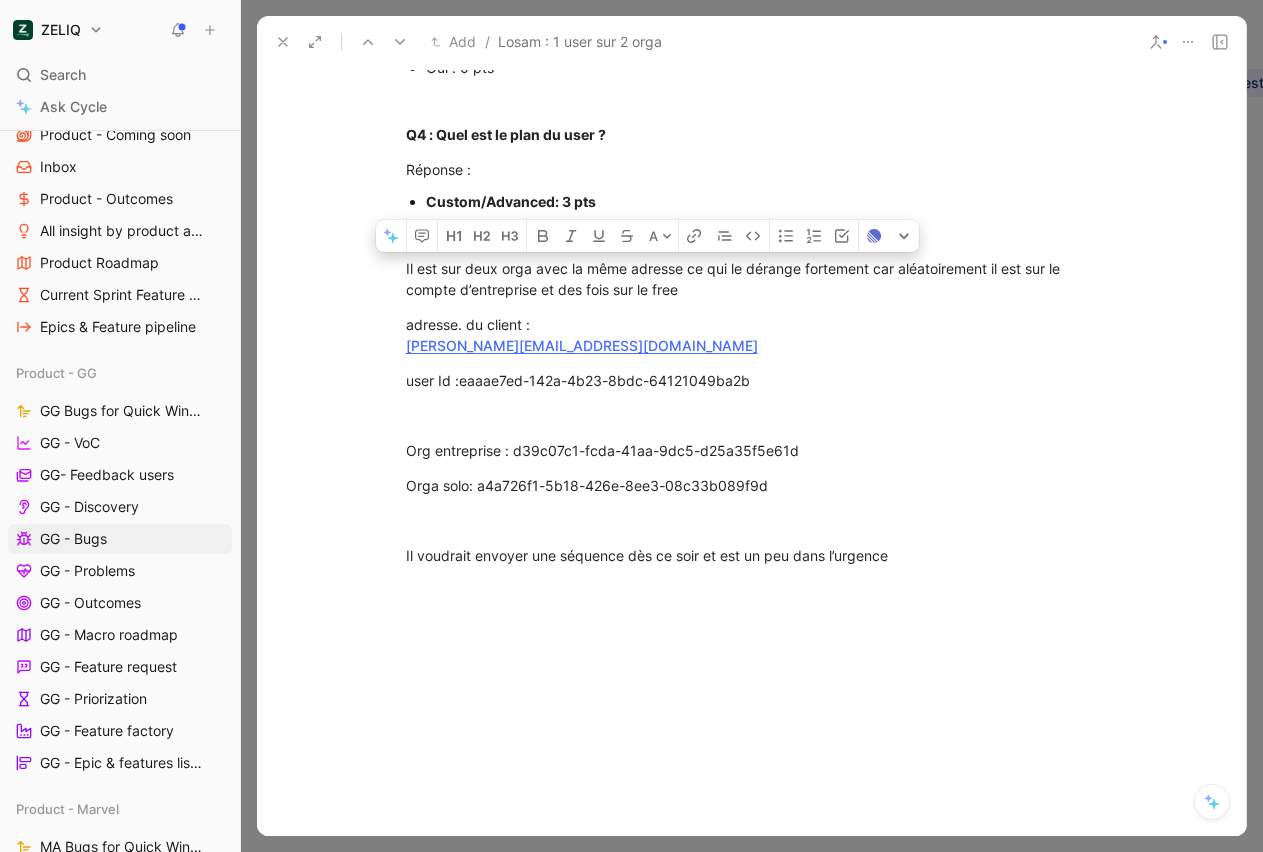 click 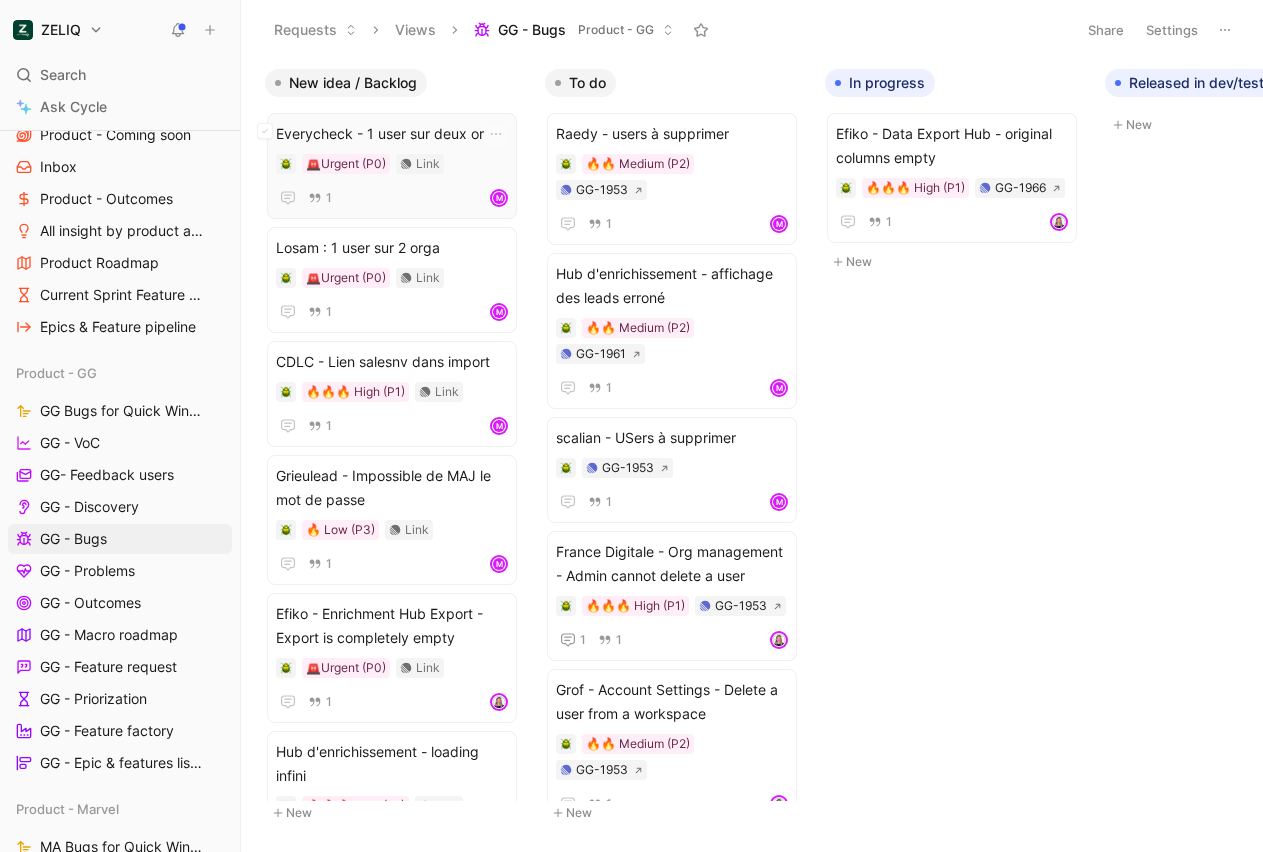 click on "Everycheck -  1 user sur deux orga" at bounding box center (392, 134) 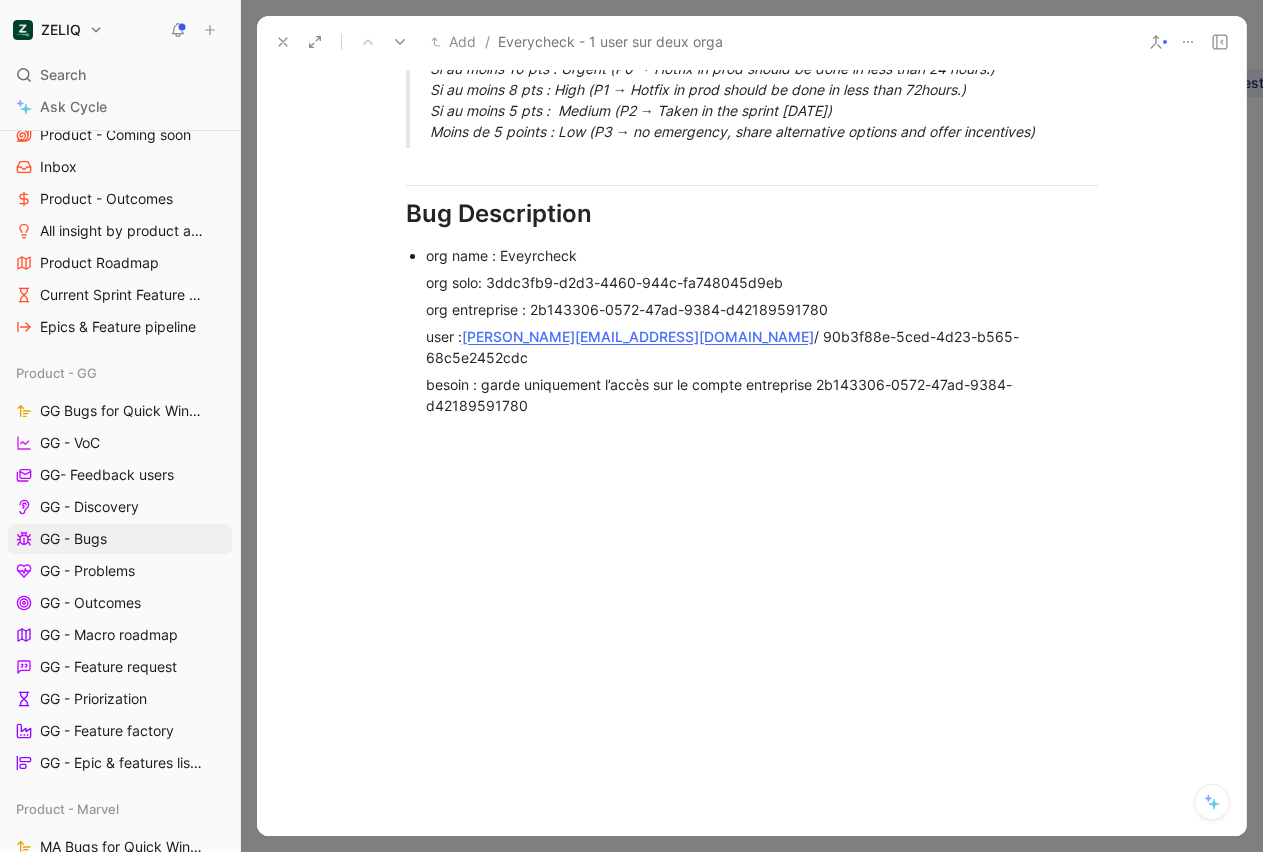 scroll, scrollTop: 1360, scrollLeft: 0, axis: vertical 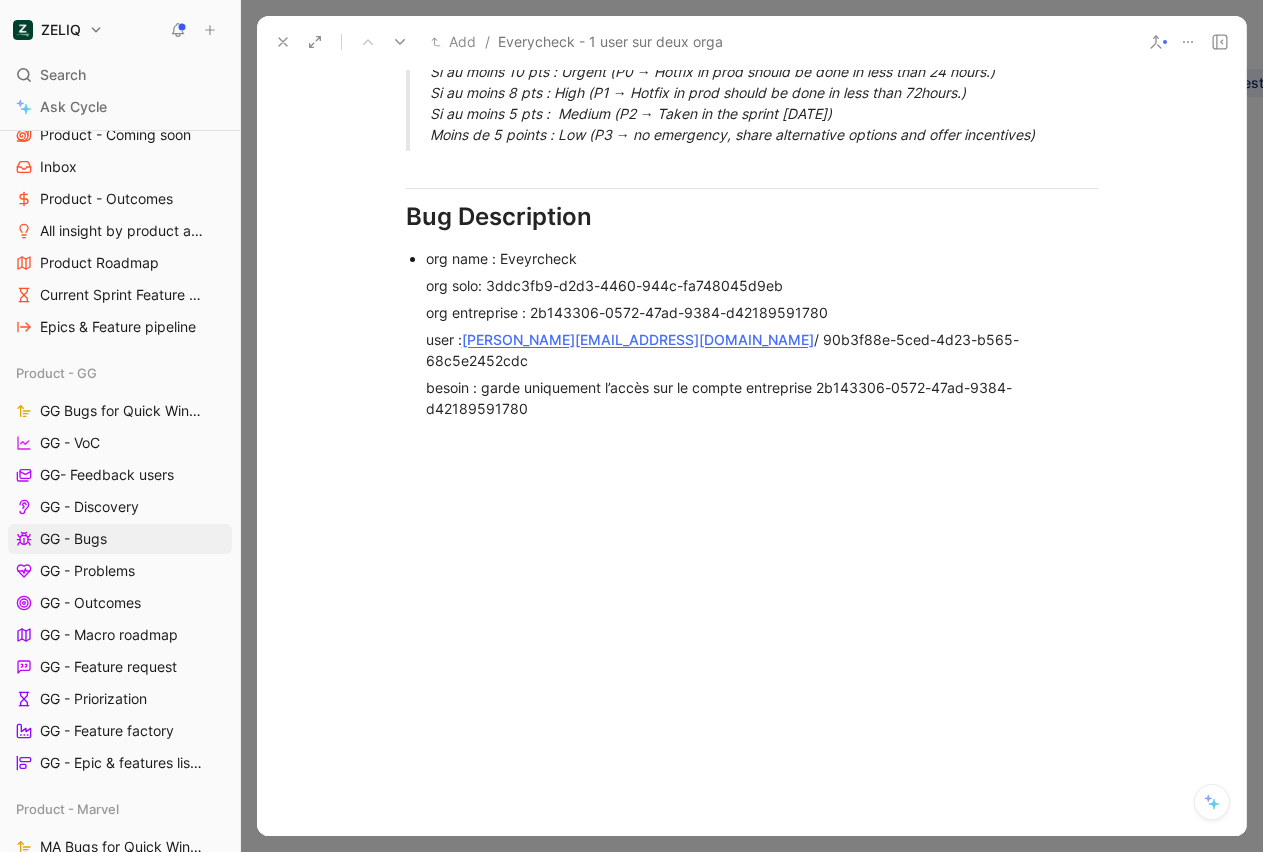 click on "org entreprise : 2b143306-0572-47ad-9384-d42189591780" at bounding box center (762, 312) 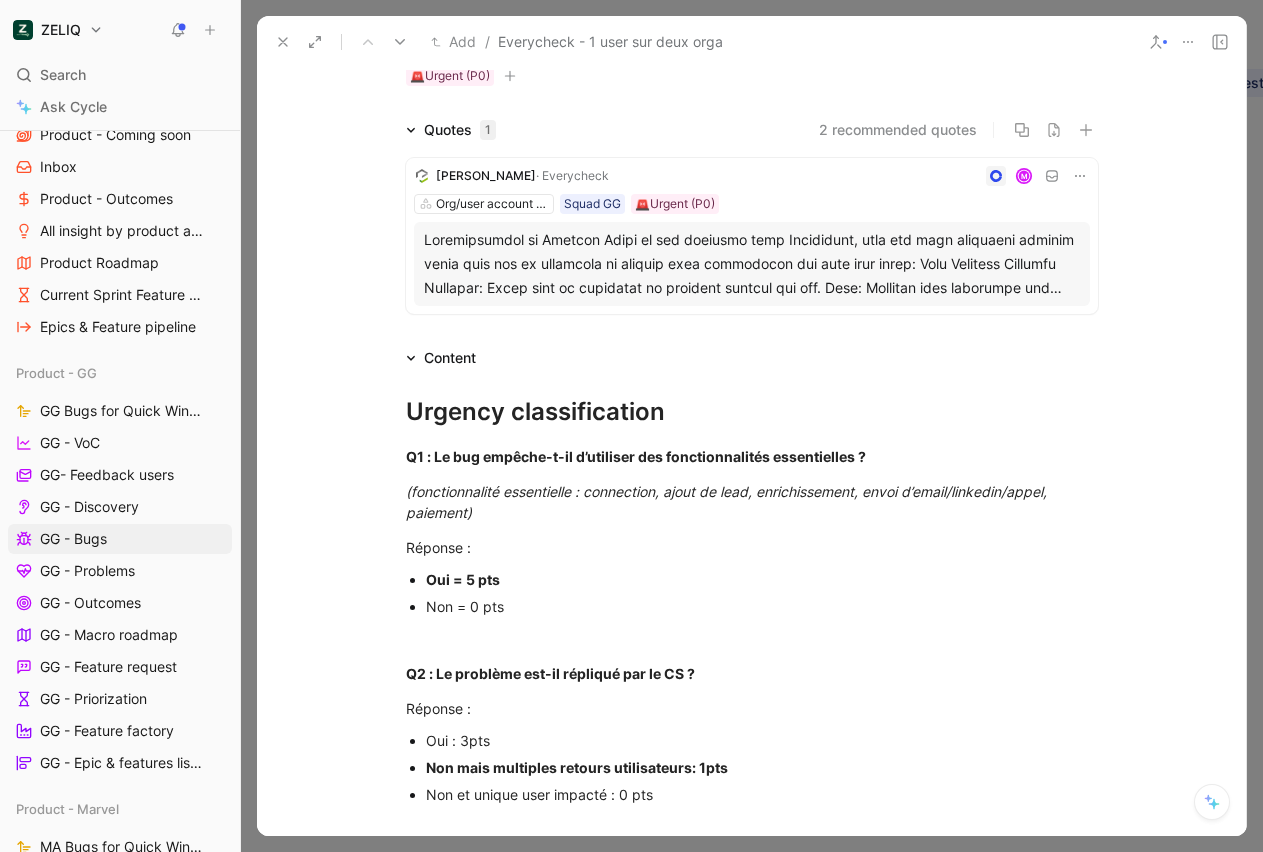 scroll, scrollTop: 0, scrollLeft: 0, axis: both 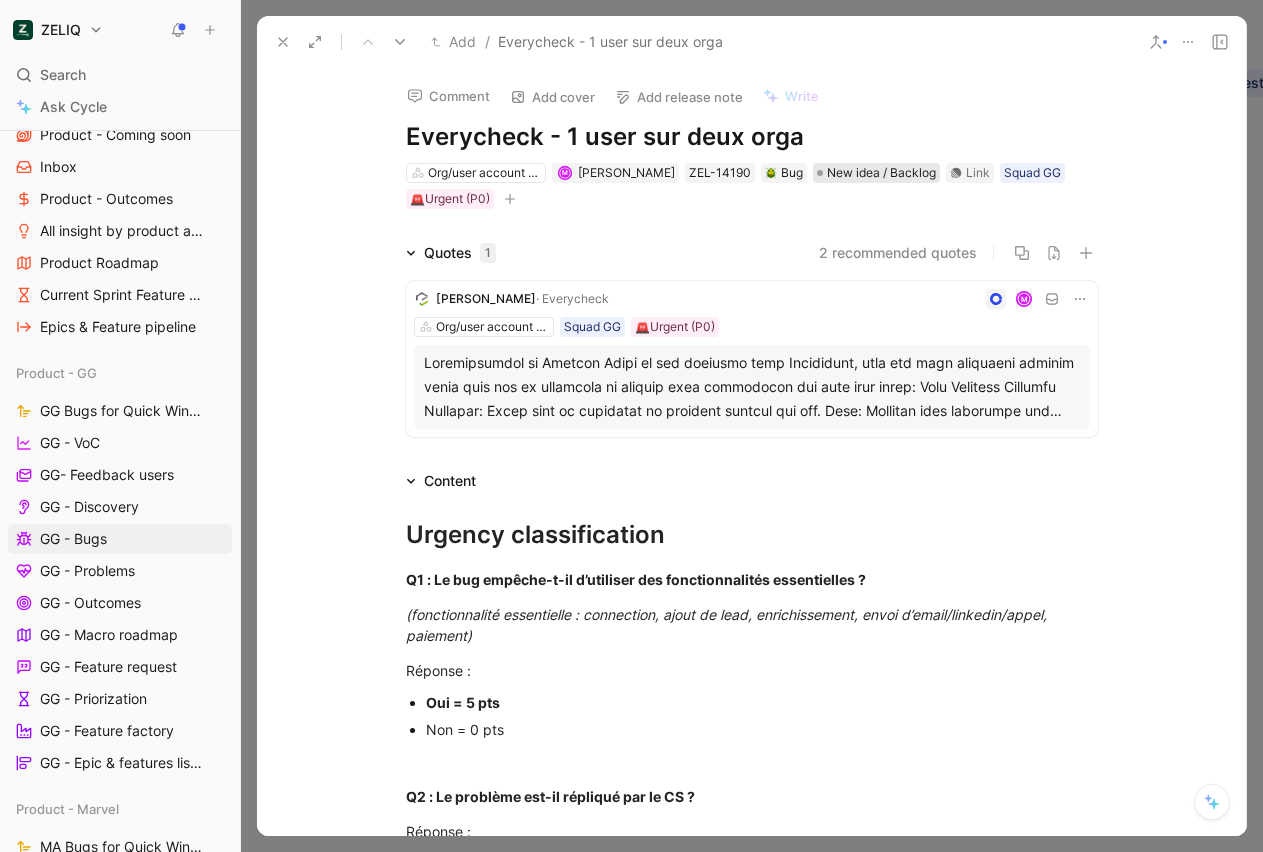 click on "New idea / Backlog" at bounding box center (881, 173) 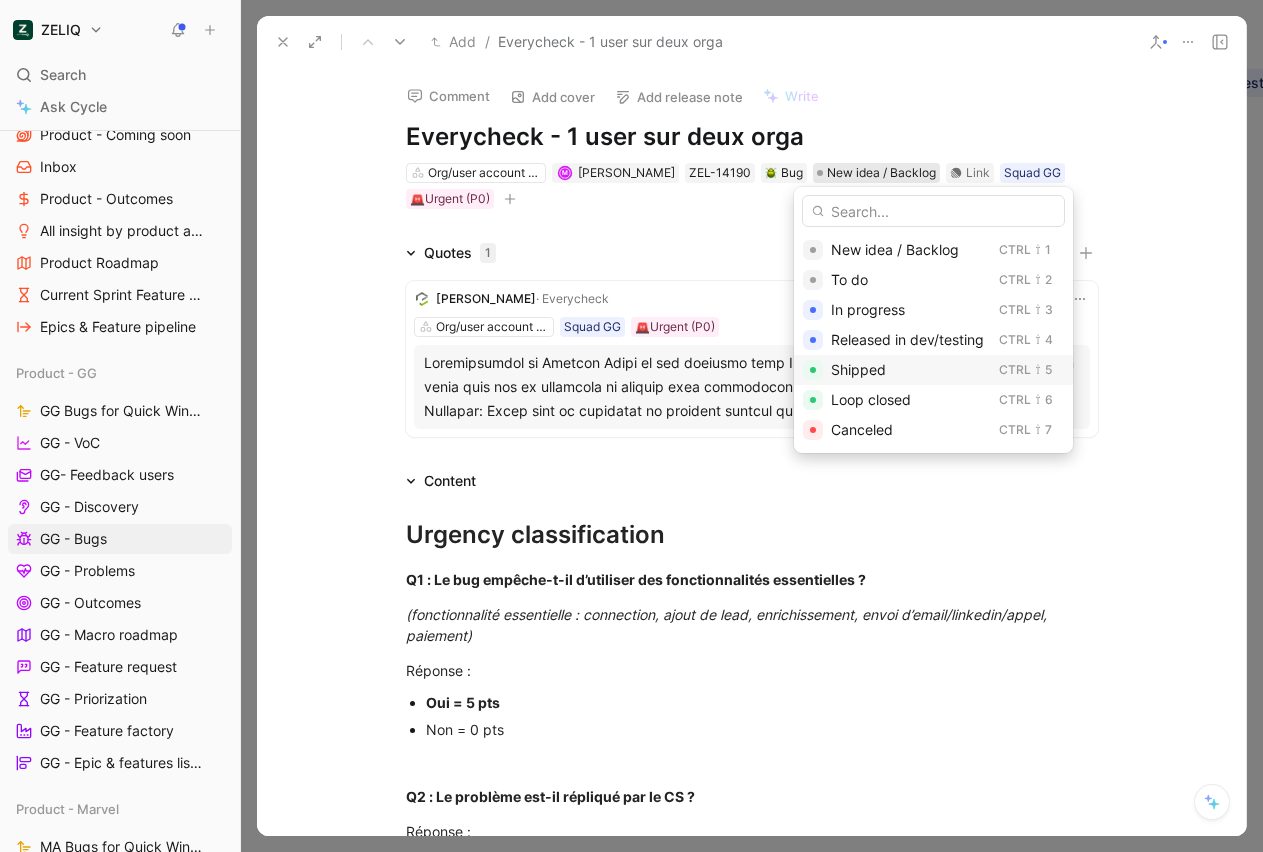 click on "Shipped Ctrl ⇧ 5" at bounding box center [933, 370] 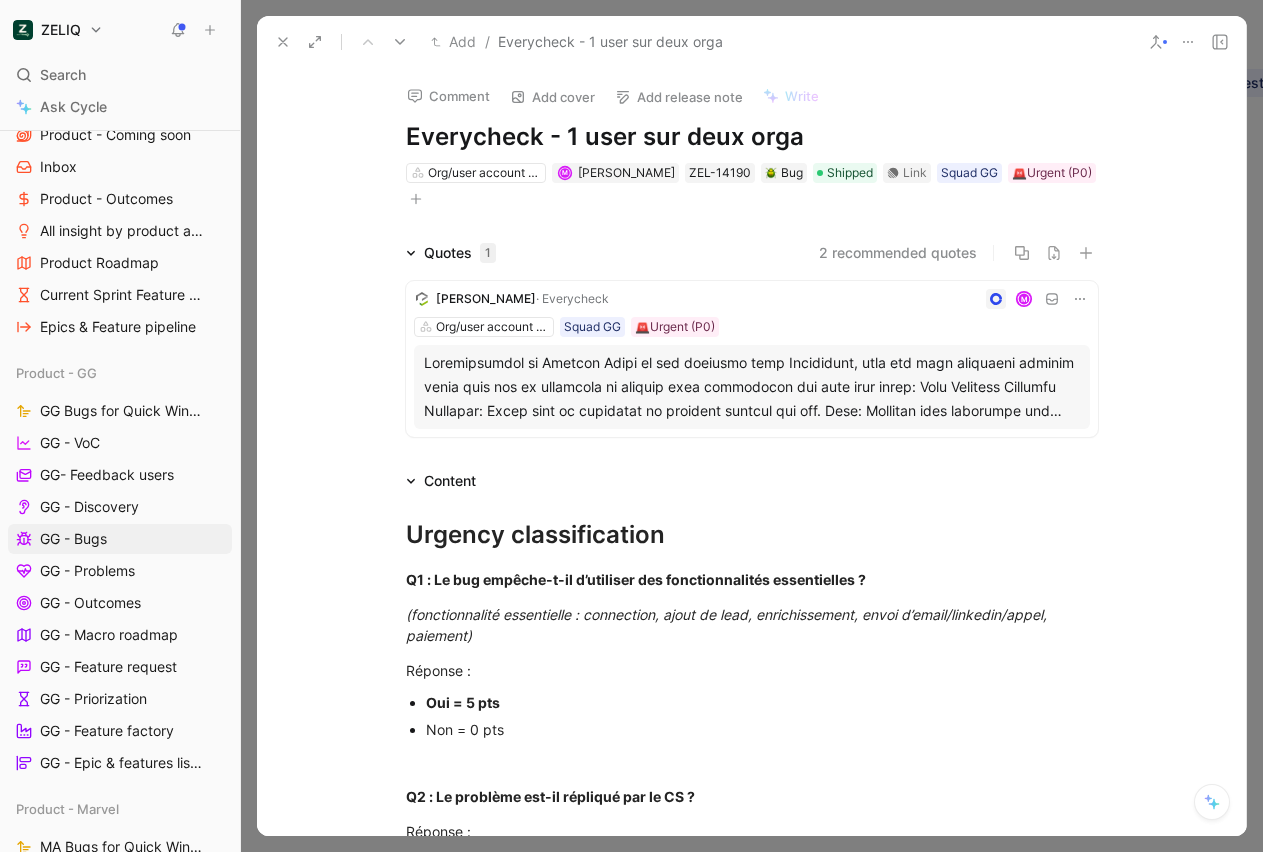 click 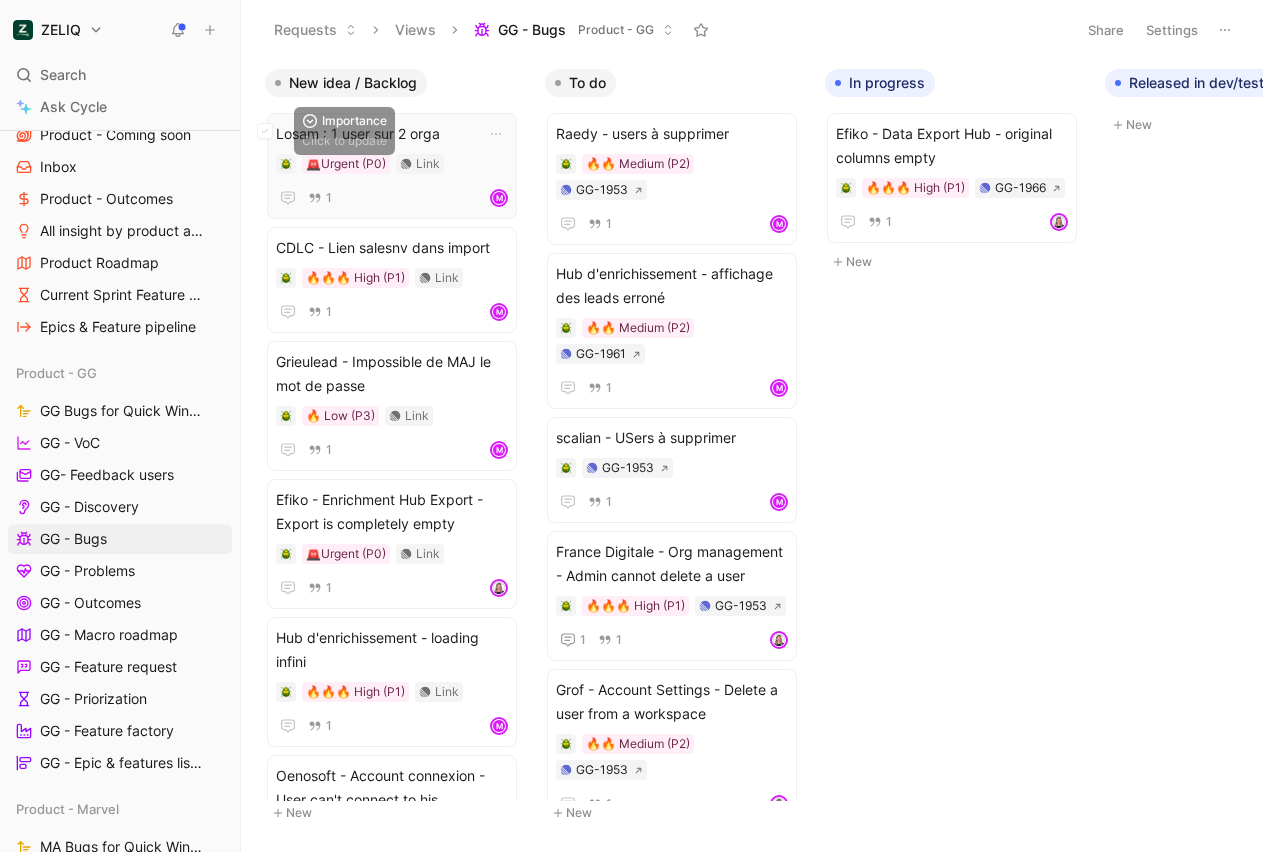click on "Losam : 1 user sur 2 orga" at bounding box center (392, 134) 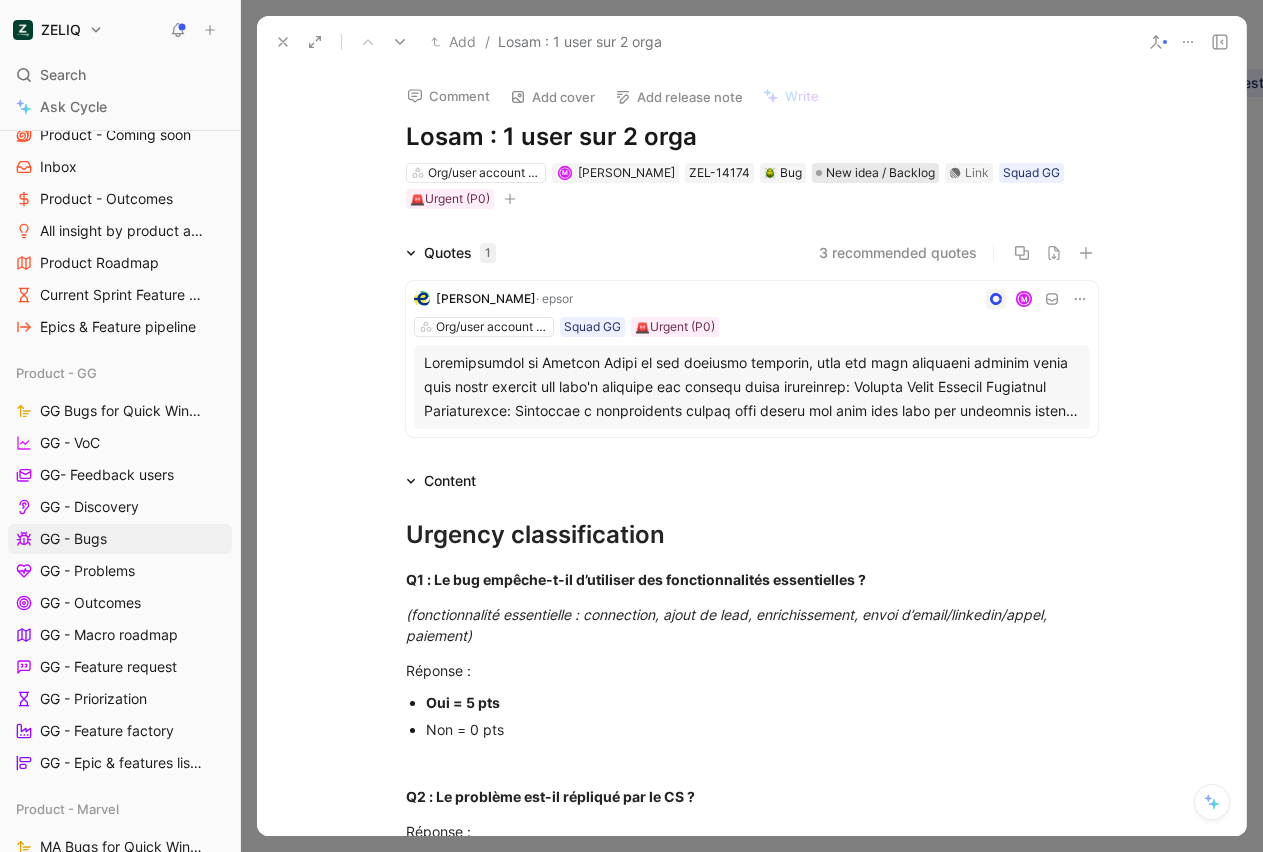 click on "New idea / Backlog" at bounding box center [875, 173] 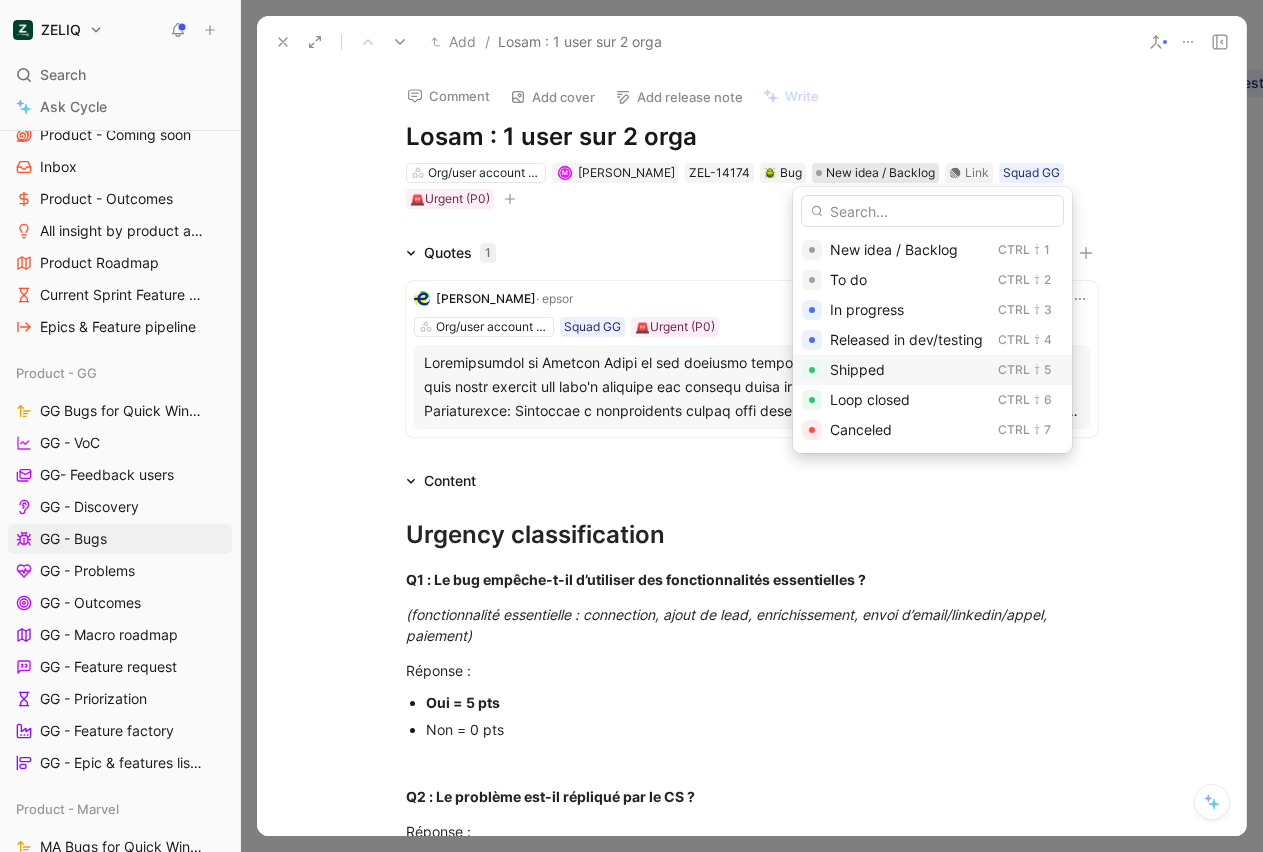 click on "Shipped" at bounding box center (857, 369) 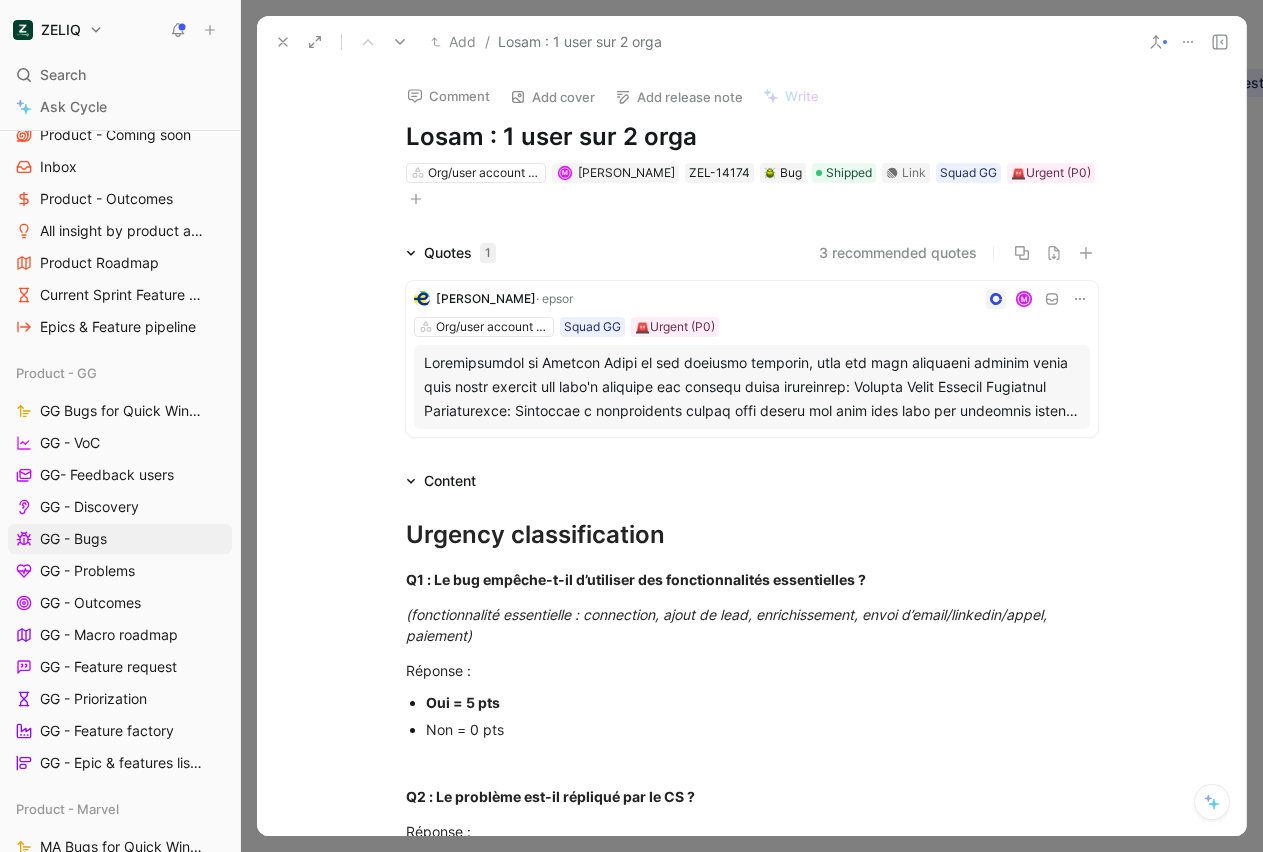 click at bounding box center [283, 42] 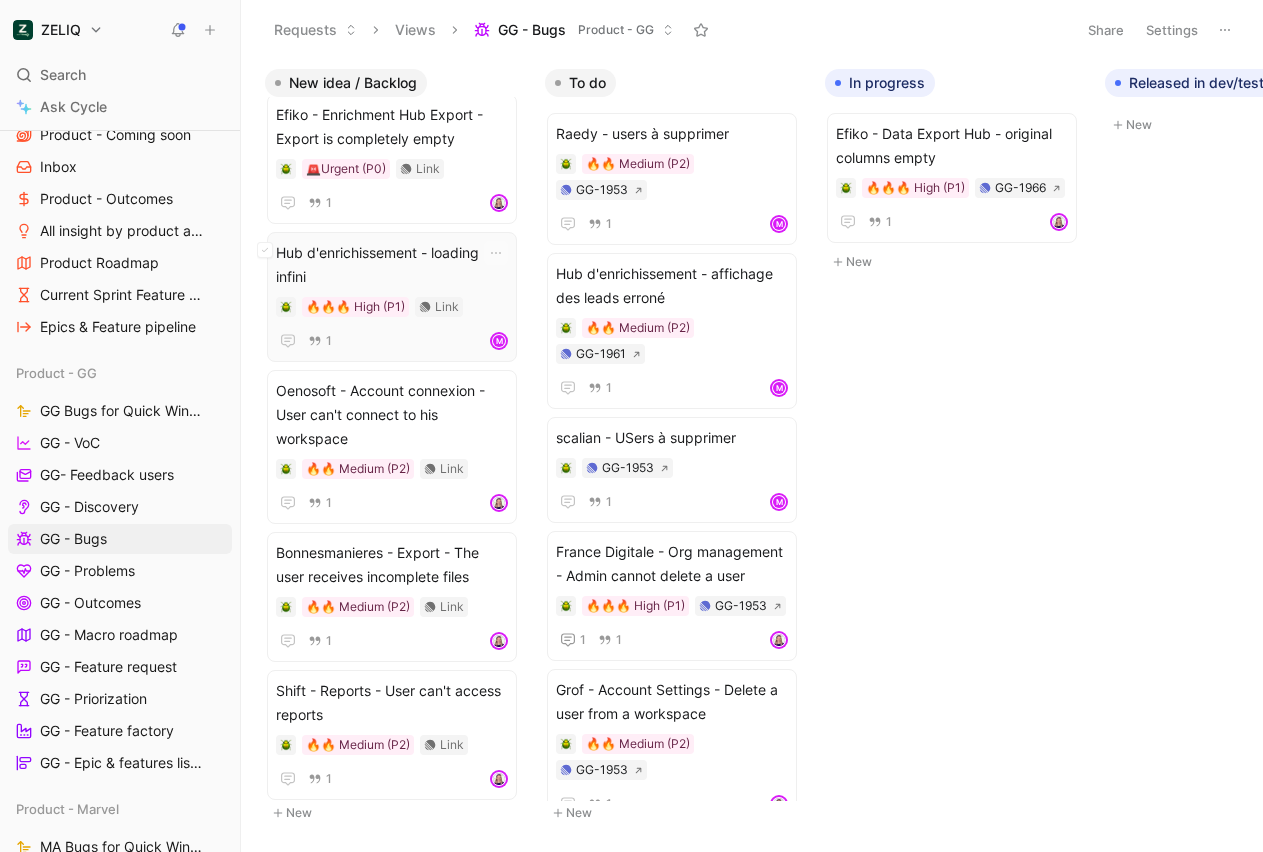 scroll, scrollTop: 287, scrollLeft: 0, axis: vertical 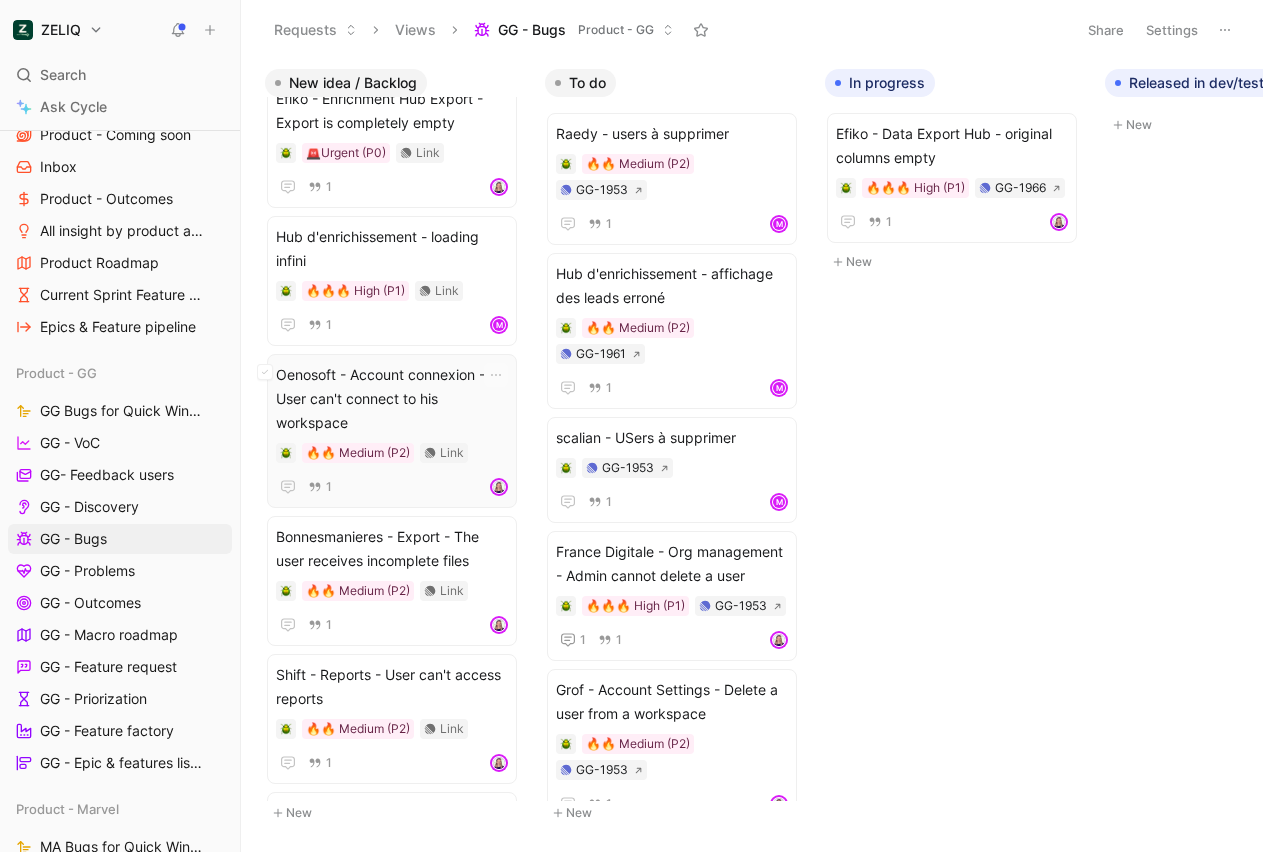 click on "Oenosoft - Account connexion - User can't connect to his workspace" at bounding box center (392, 399) 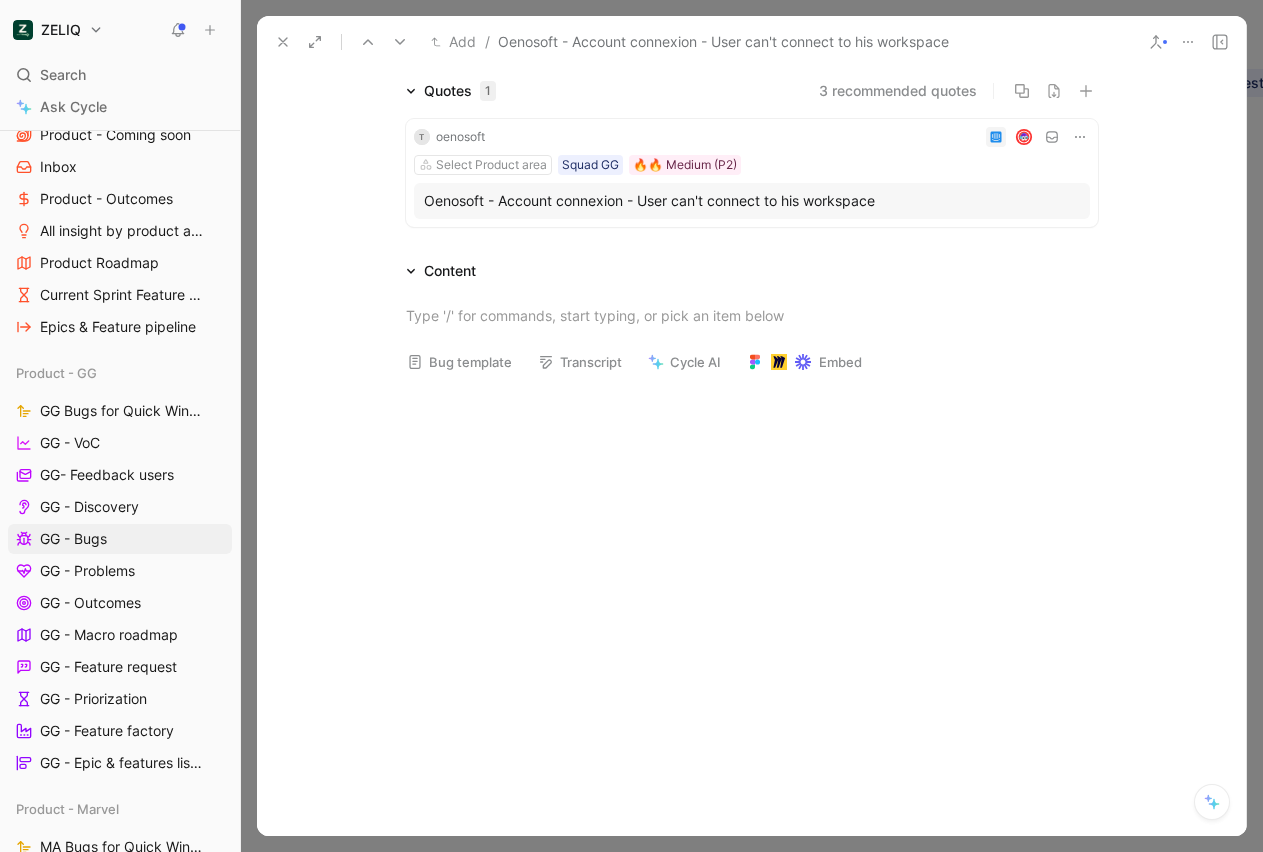 scroll, scrollTop: 192, scrollLeft: 0, axis: vertical 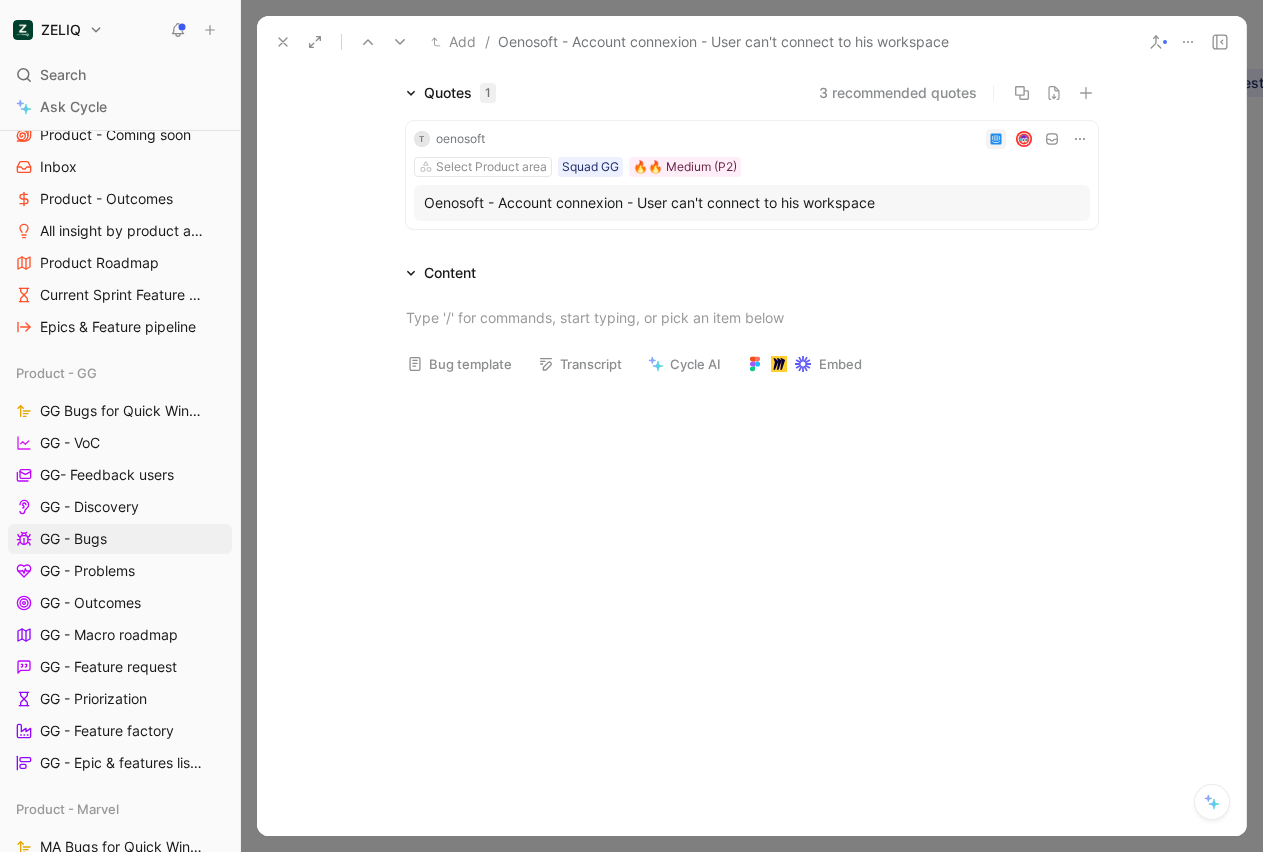 click on "Oenosoft - Account connexion - User can't connect to his workspace" at bounding box center (752, 203) 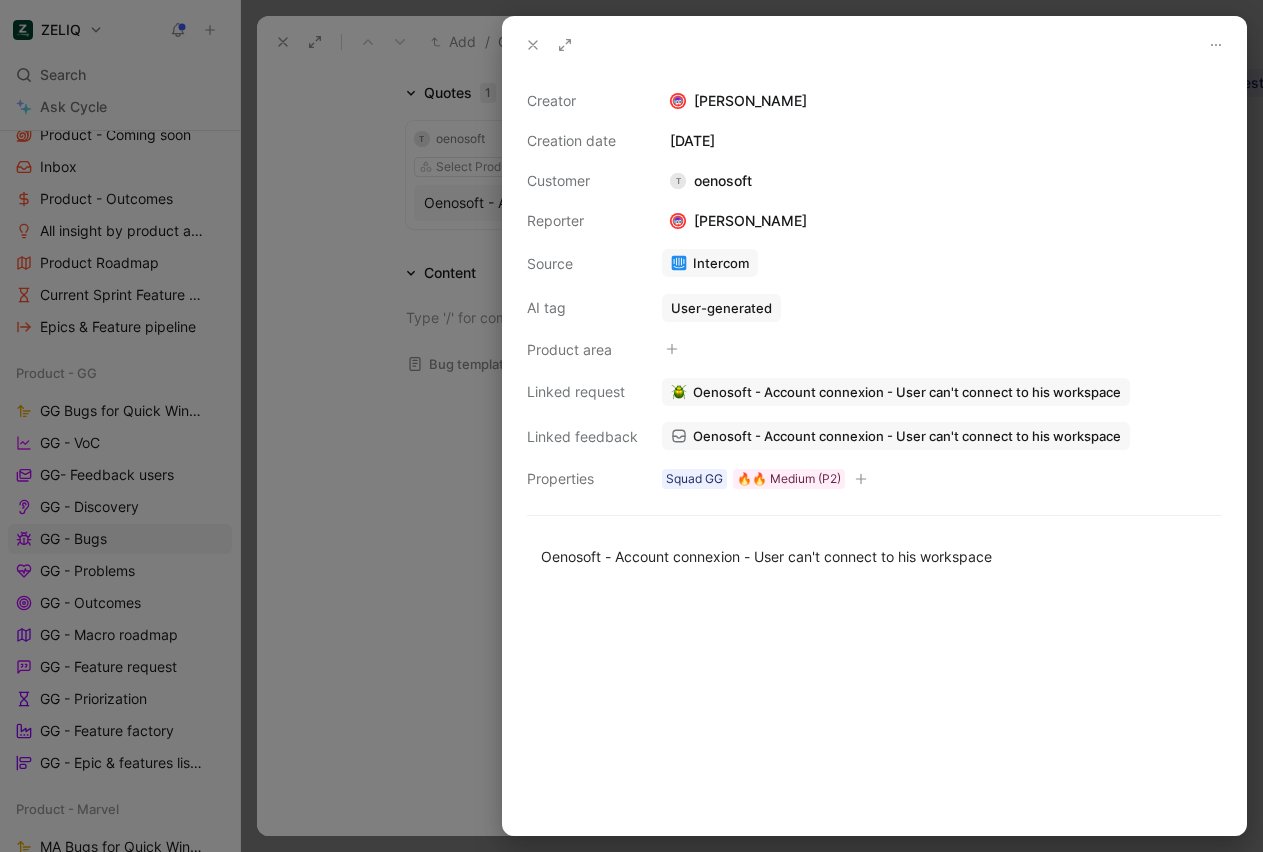 click on "Oenosoft - Account connexion - User can't connect to his workspace" at bounding box center [896, 436] 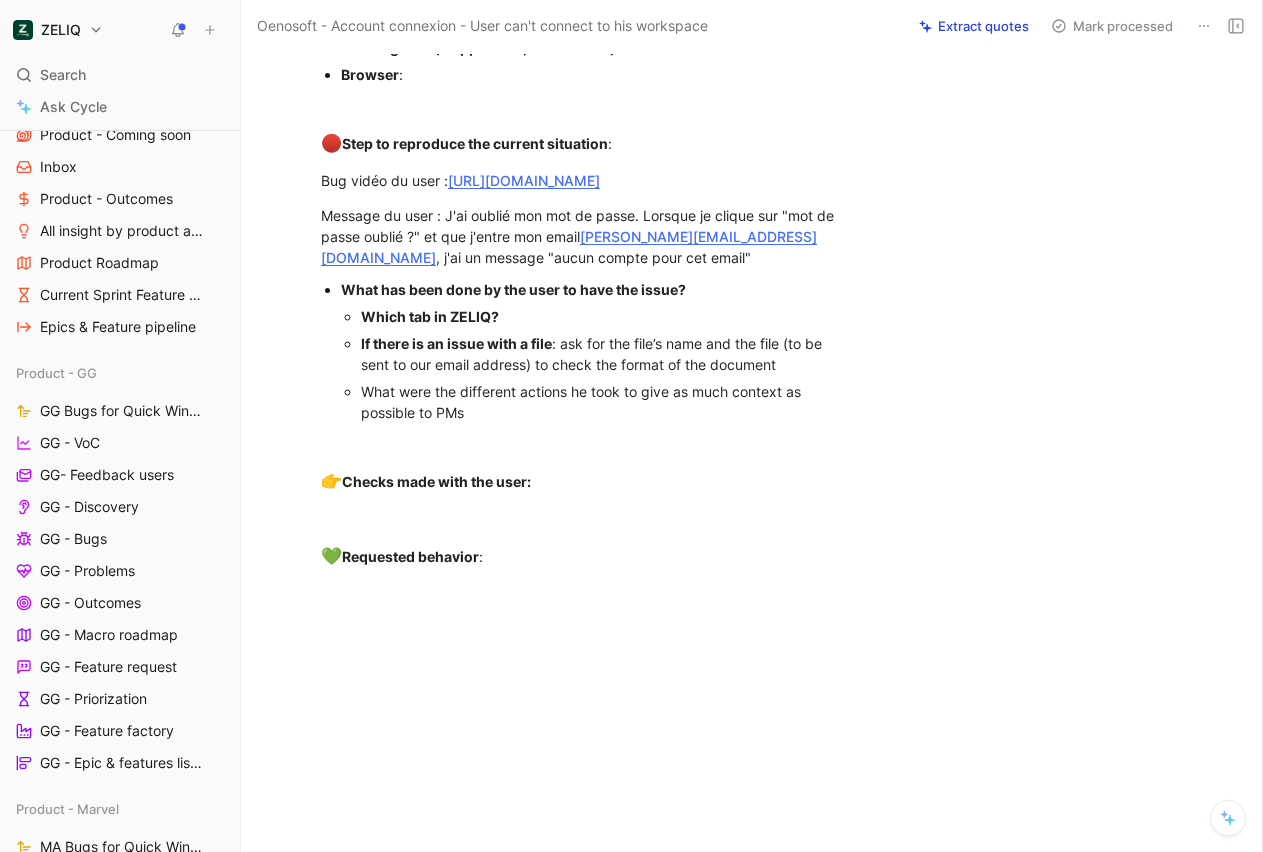 scroll, scrollTop: 1392, scrollLeft: 0, axis: vertical 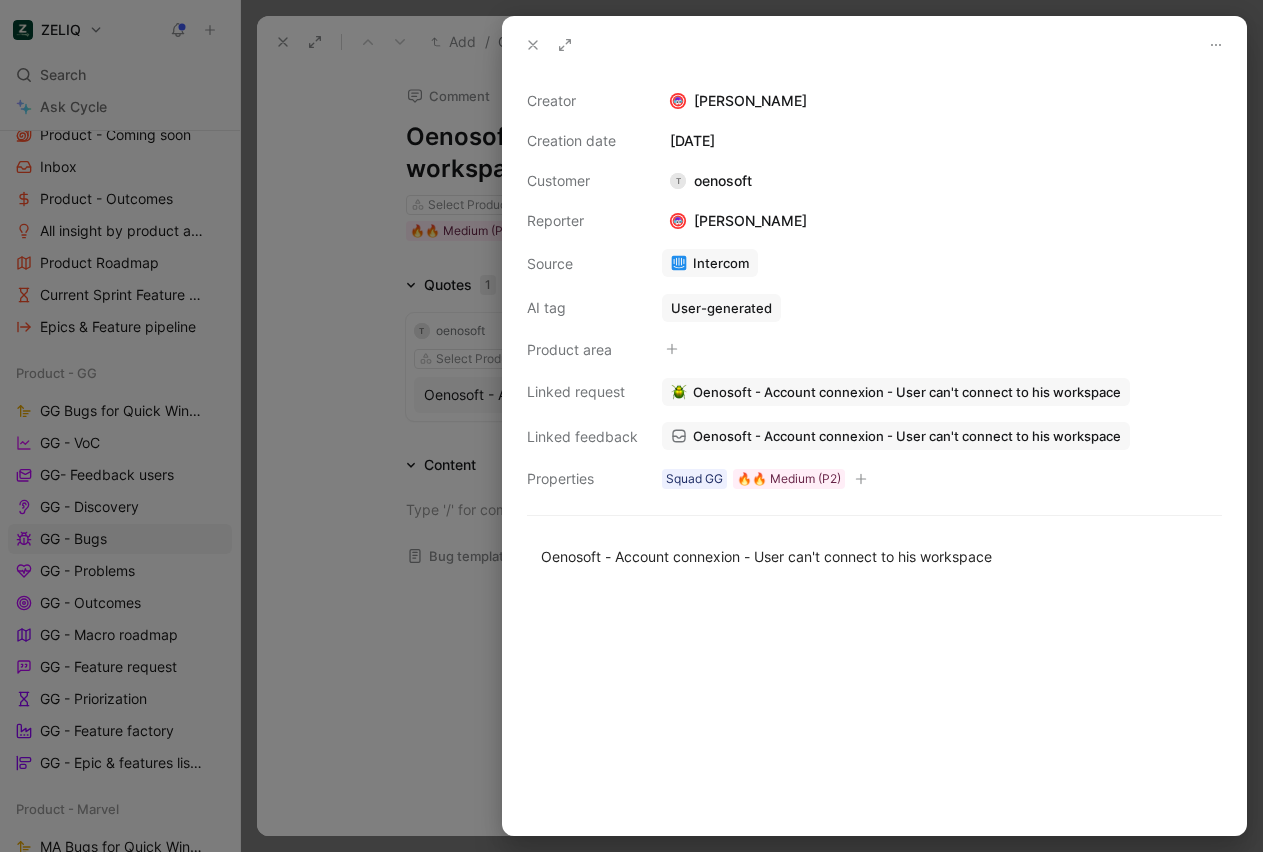 click at bounding box center (631, 426) 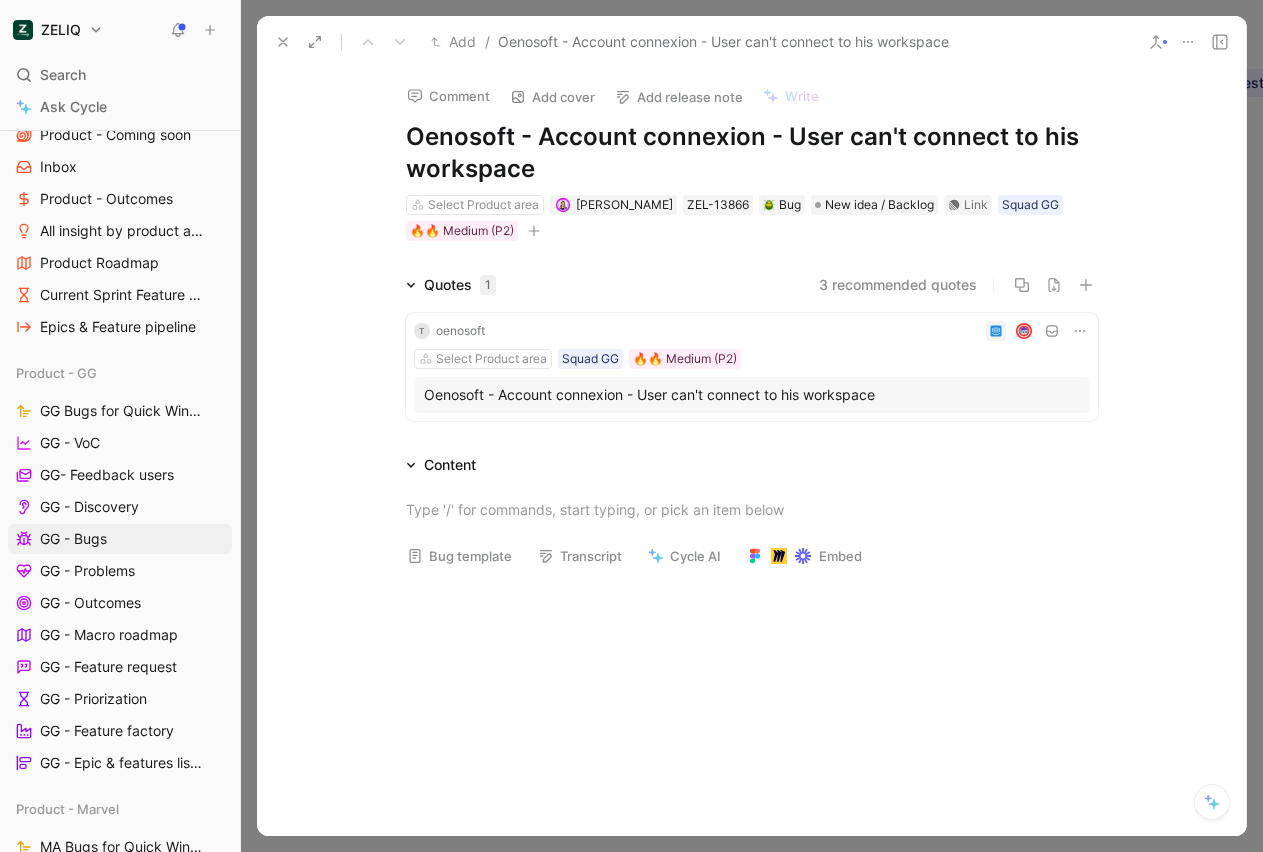 click at bounding box center [283, 42] 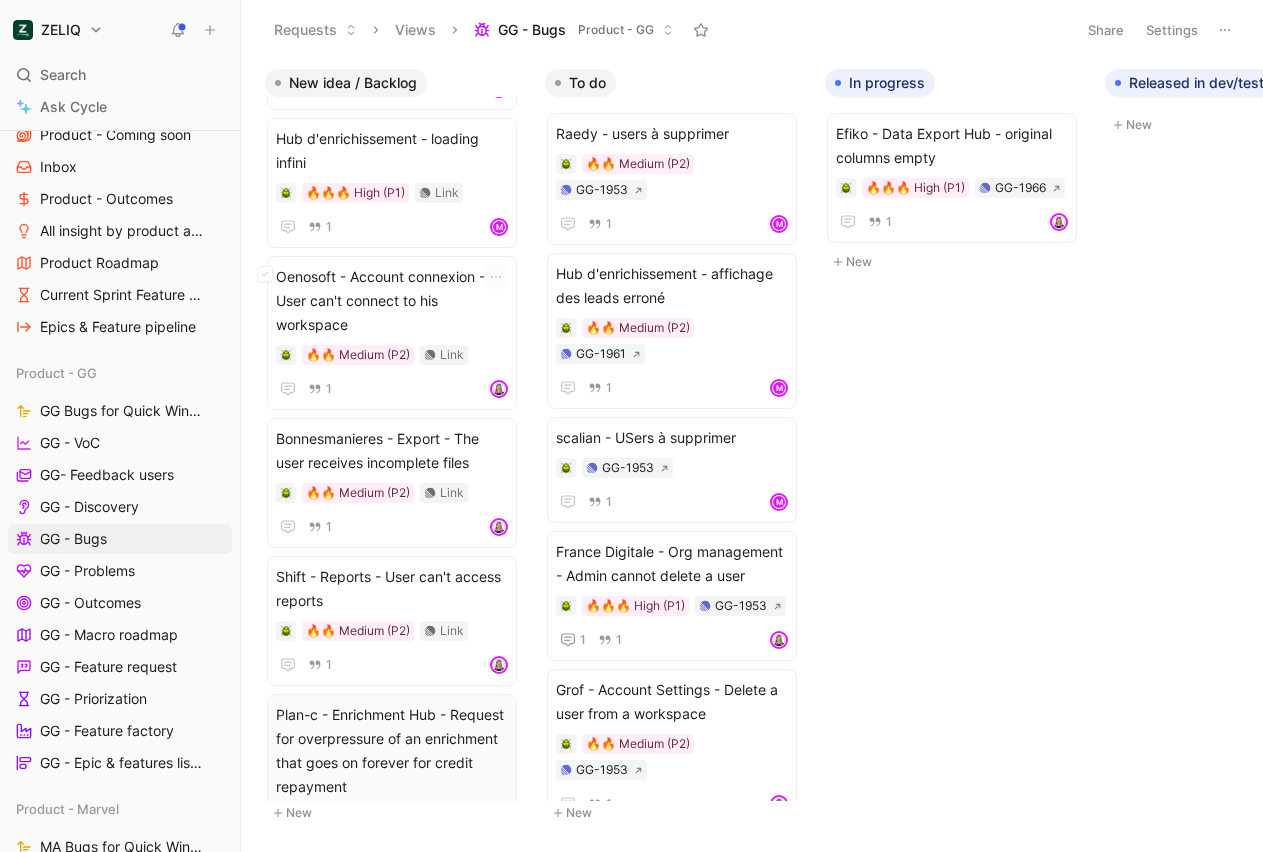 scroll, scrollTop: 0, scrollLeft: 0, axis: both 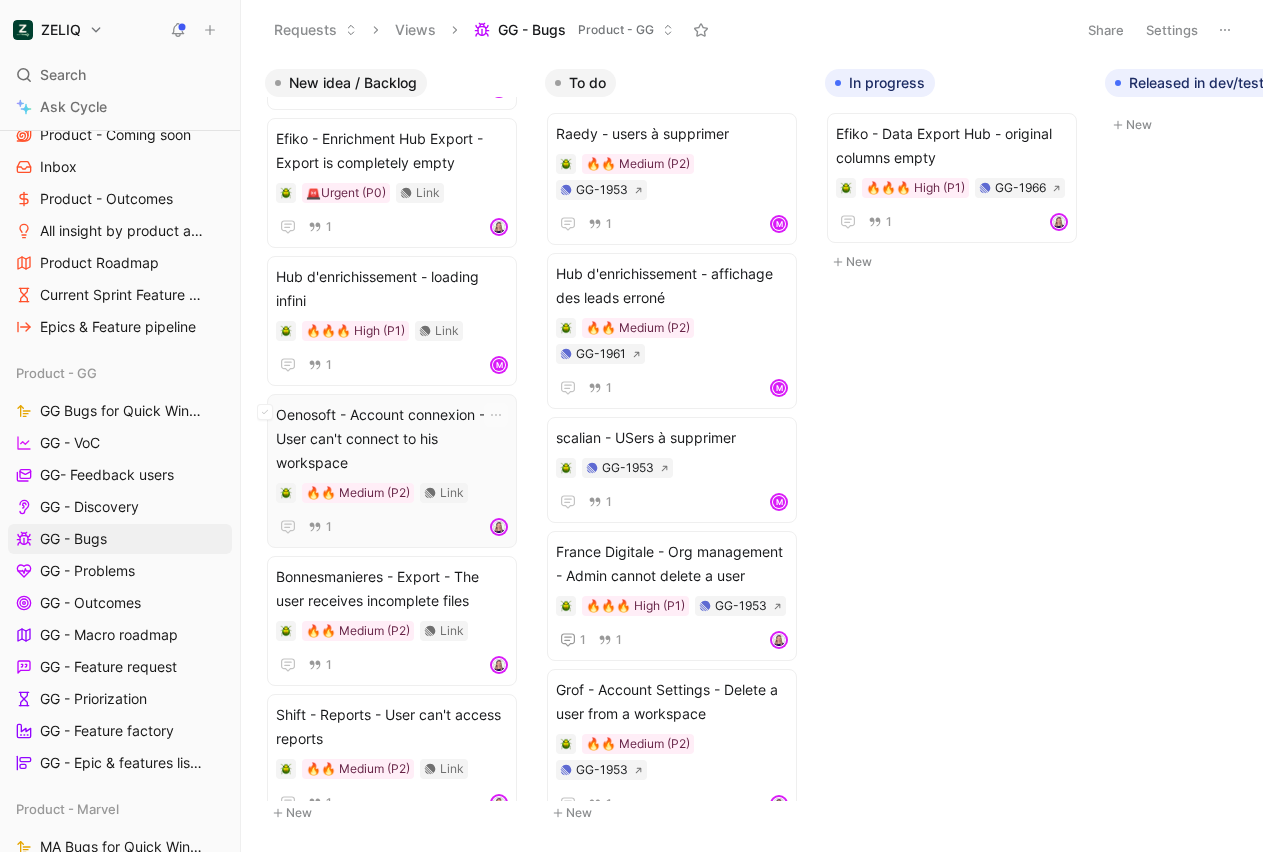 click on "Oenosoft - Account connexion - User can't connect to his workspace" at bounding box center (392, 439) 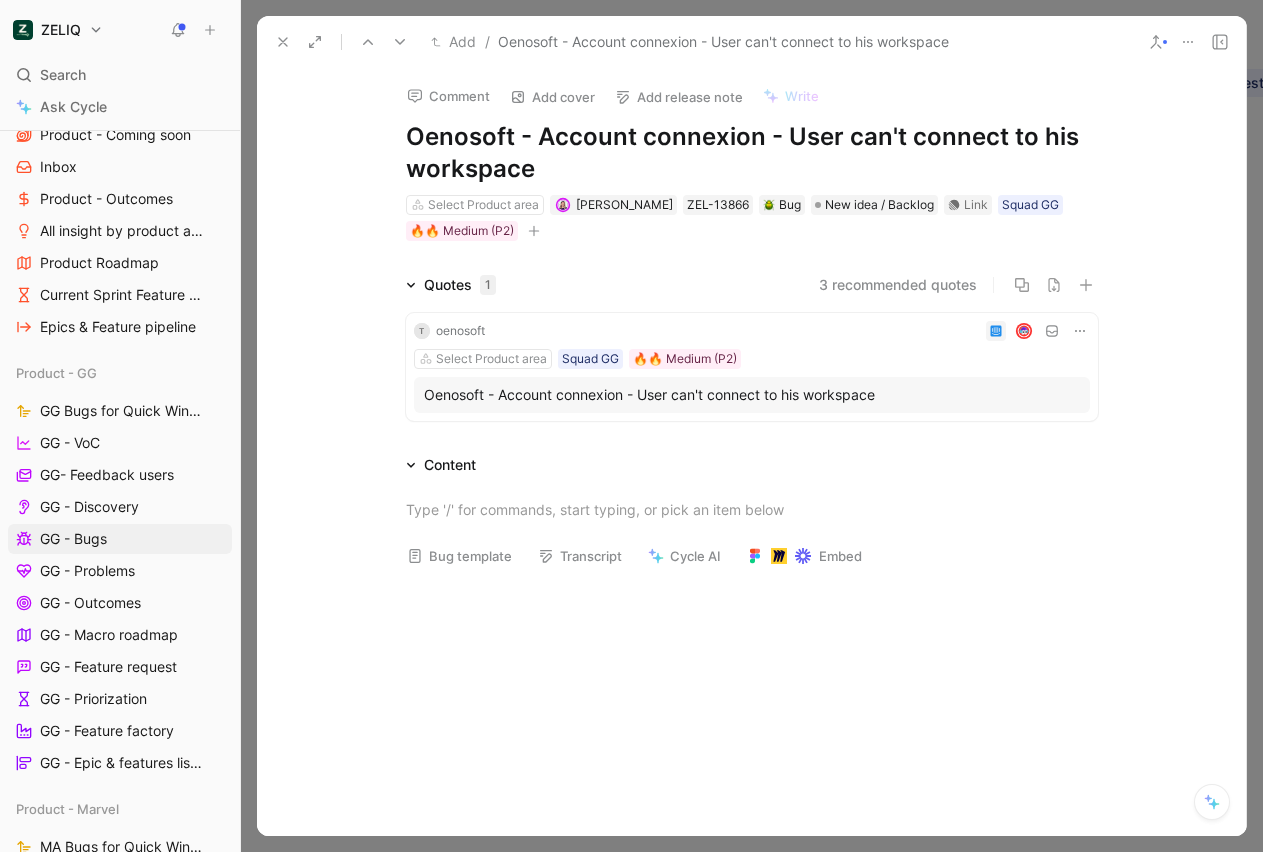 click on "Oenosoft - Account connexion - User can't connect to his workspace" at bounding box center (752, 395) 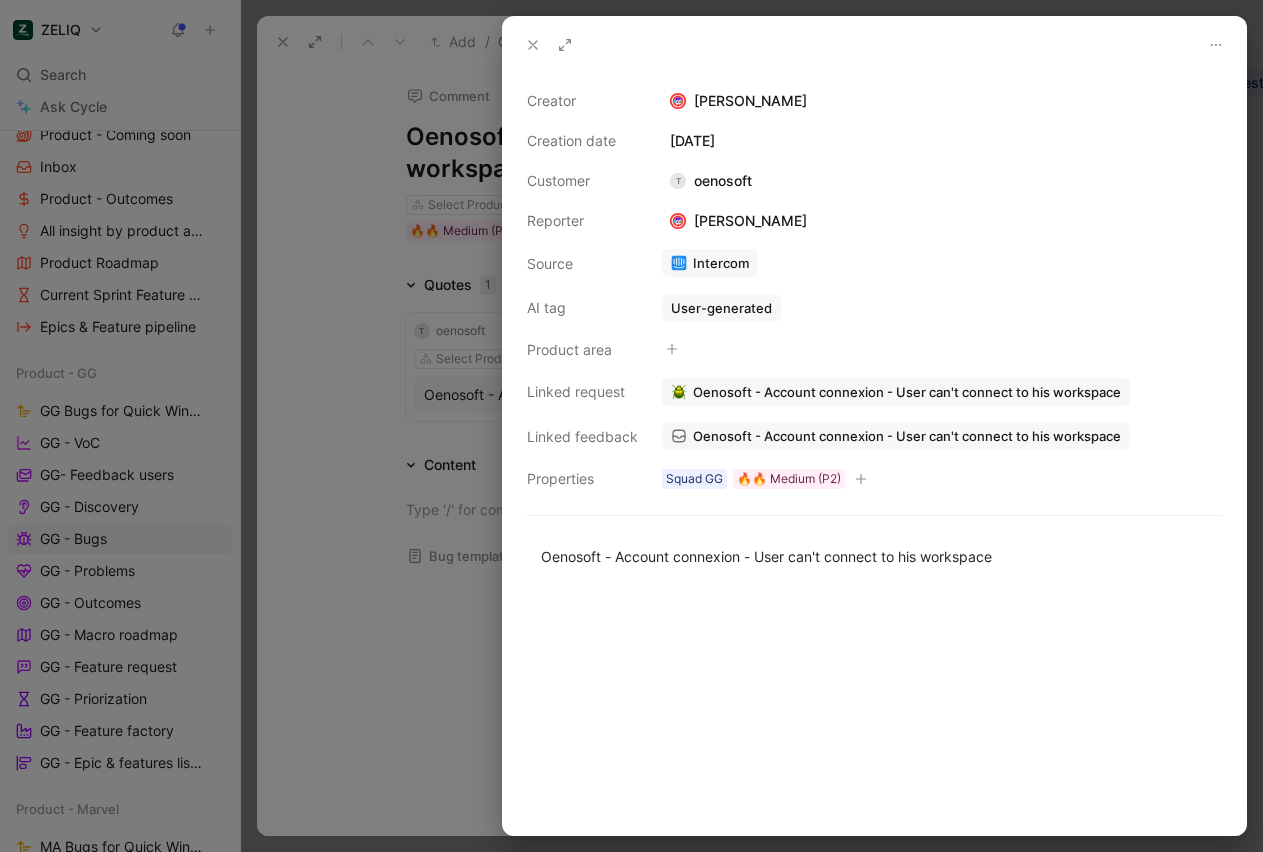 click on "Oenosoft - Account connexion - User can't connect to his workspace" at bounding box center (896, 436) 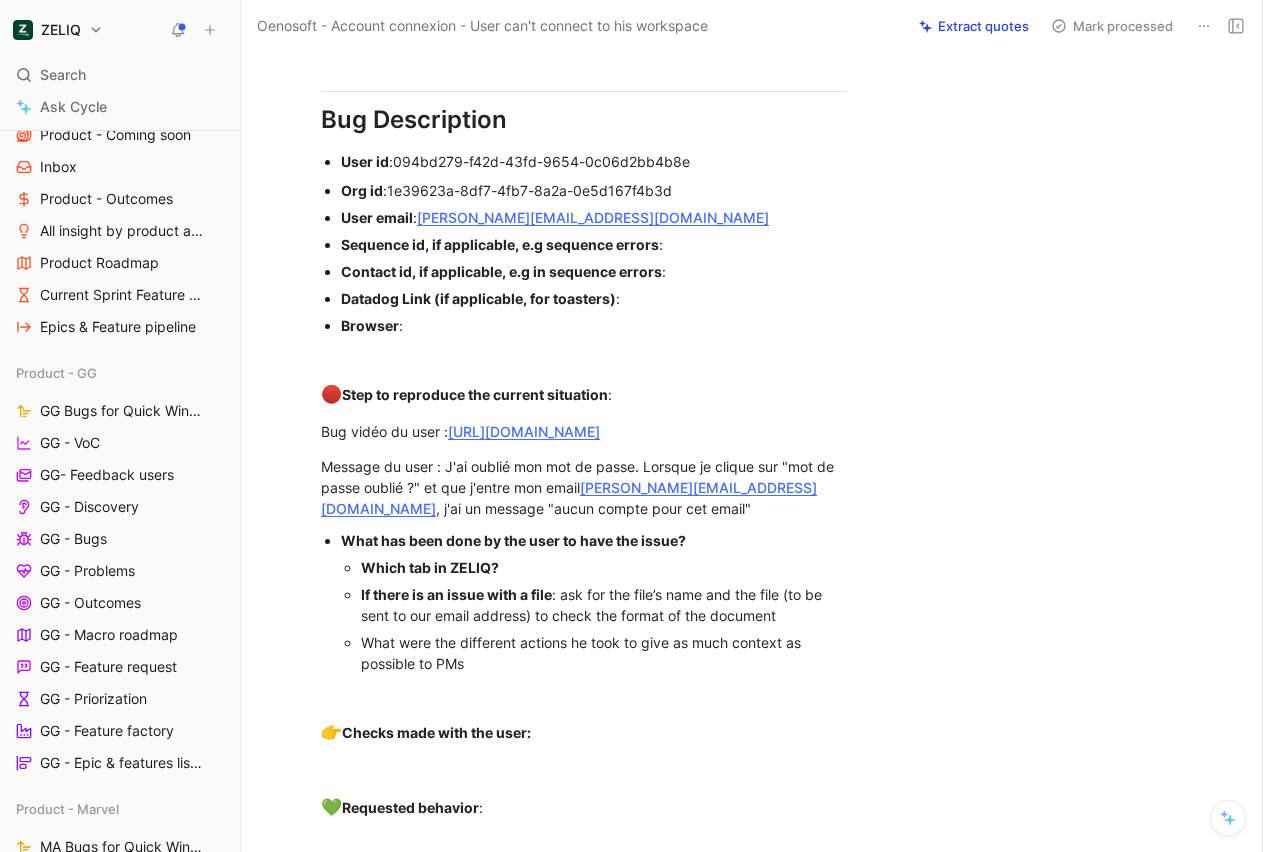 scroll, scrollTop: 1089, scrollLeft: 0, axis: vertical 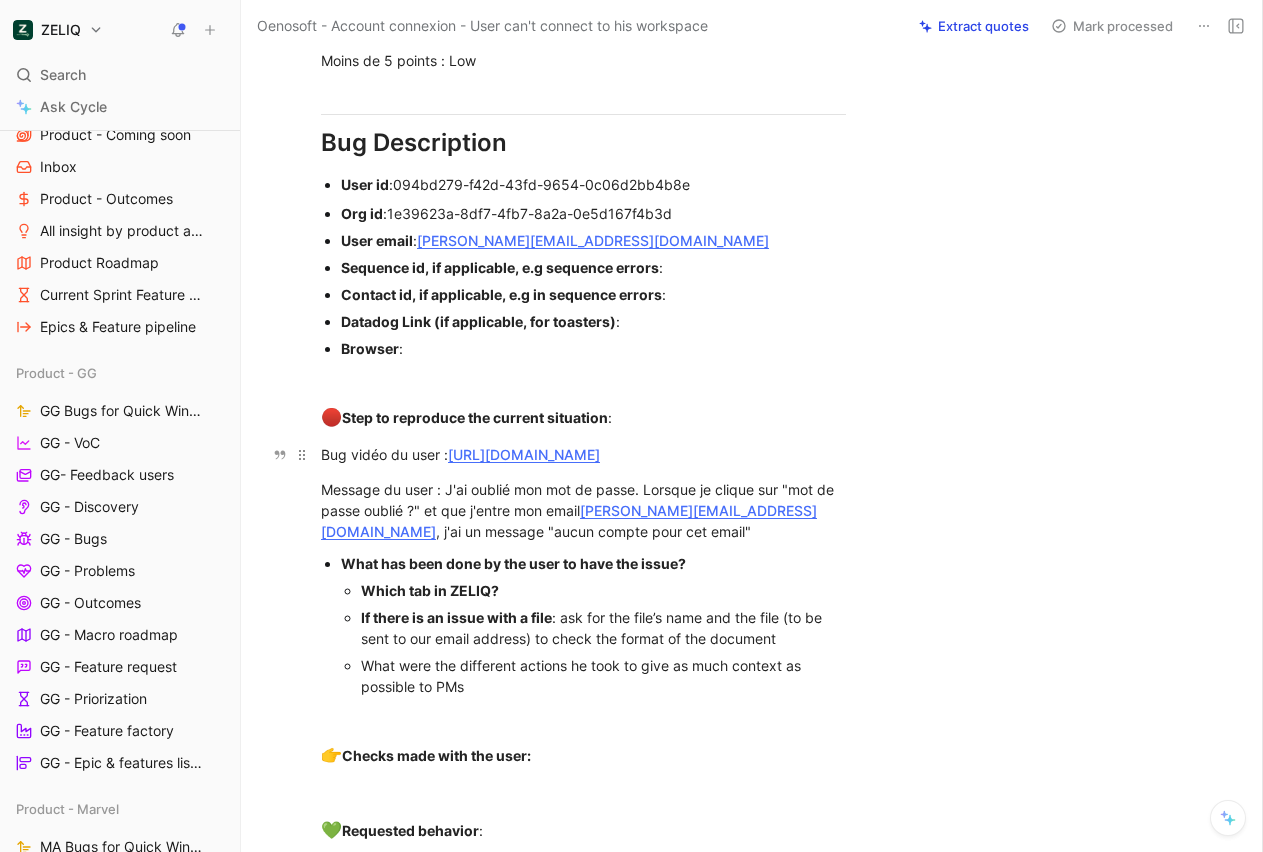 click on "Bug vidéo du user :  https://share.birdie.so/aRQlSPAaj" at bounding box center [583, 454] 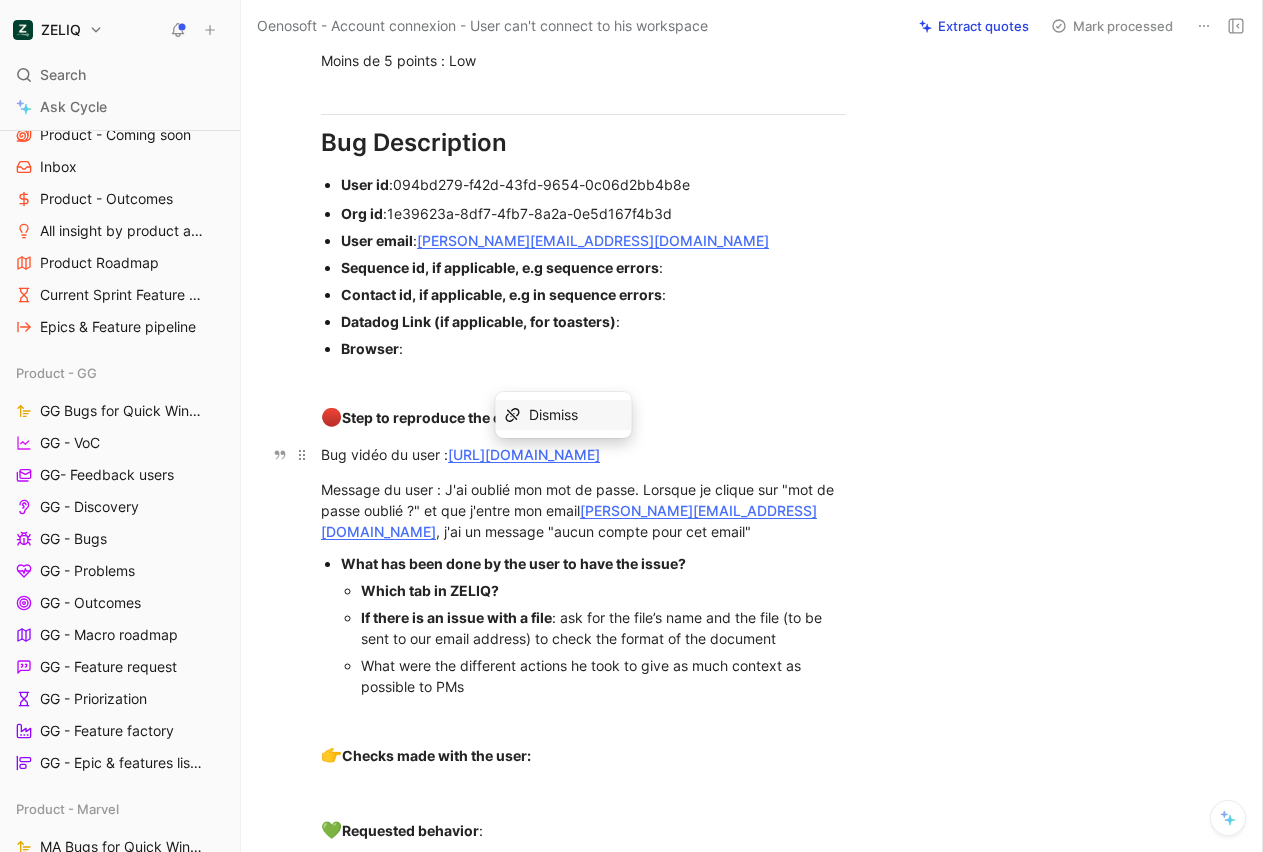 drag, startPoint x: 687, startPoint y: 444, endPoint x: 454, endPoint y: 450, distance: 233.07724 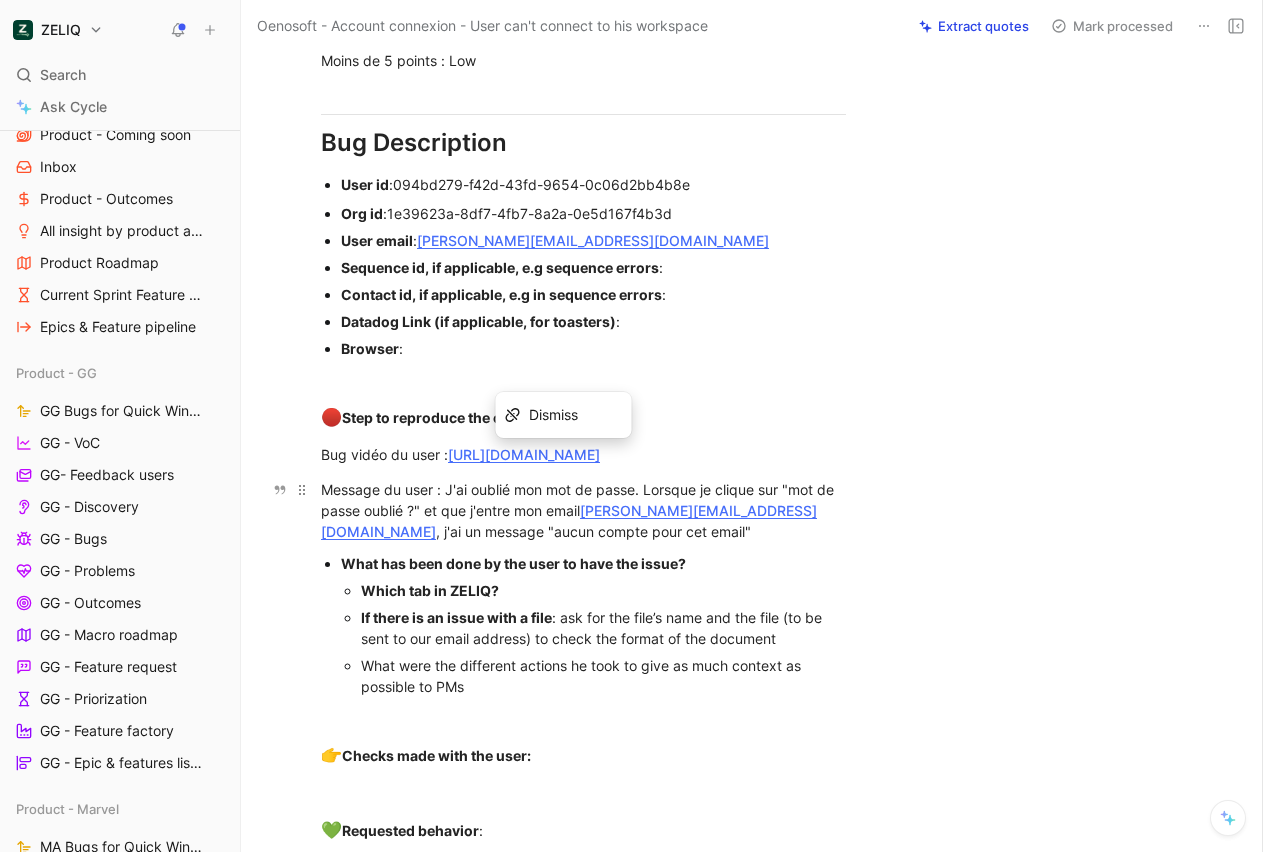 click on "Message du user : J'ai oublié mon mot de passe. Lorsque je clique sur "mot de passe oublié ?" et que j'entre mon email  thomas.babin@oenosoft.fr , j'ai un message "aucun compte pour cet email"" at bounding box center (583, 510) 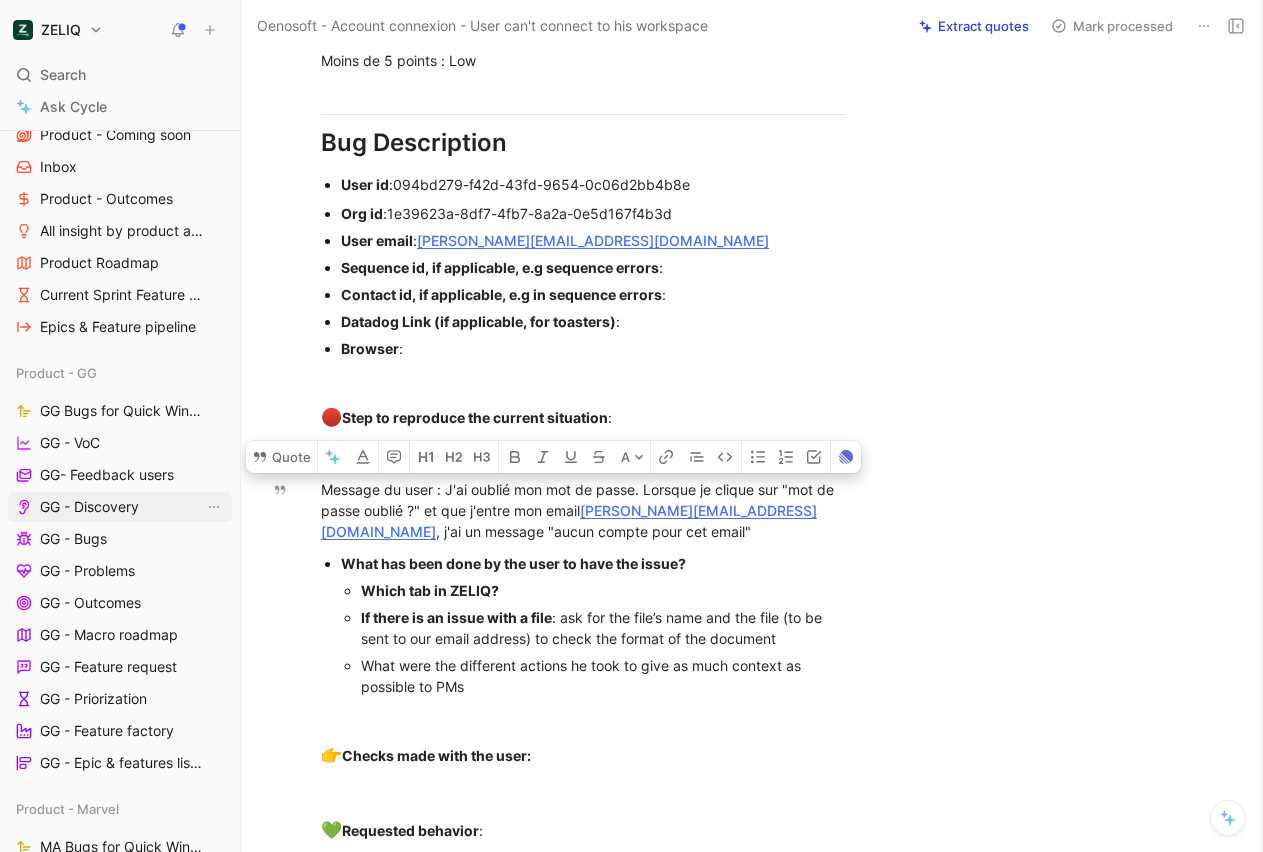 drag, startPoint x: 624, startPoint y: 532, endPoint x: 231, endPoint y: 500, distance: 394.30066 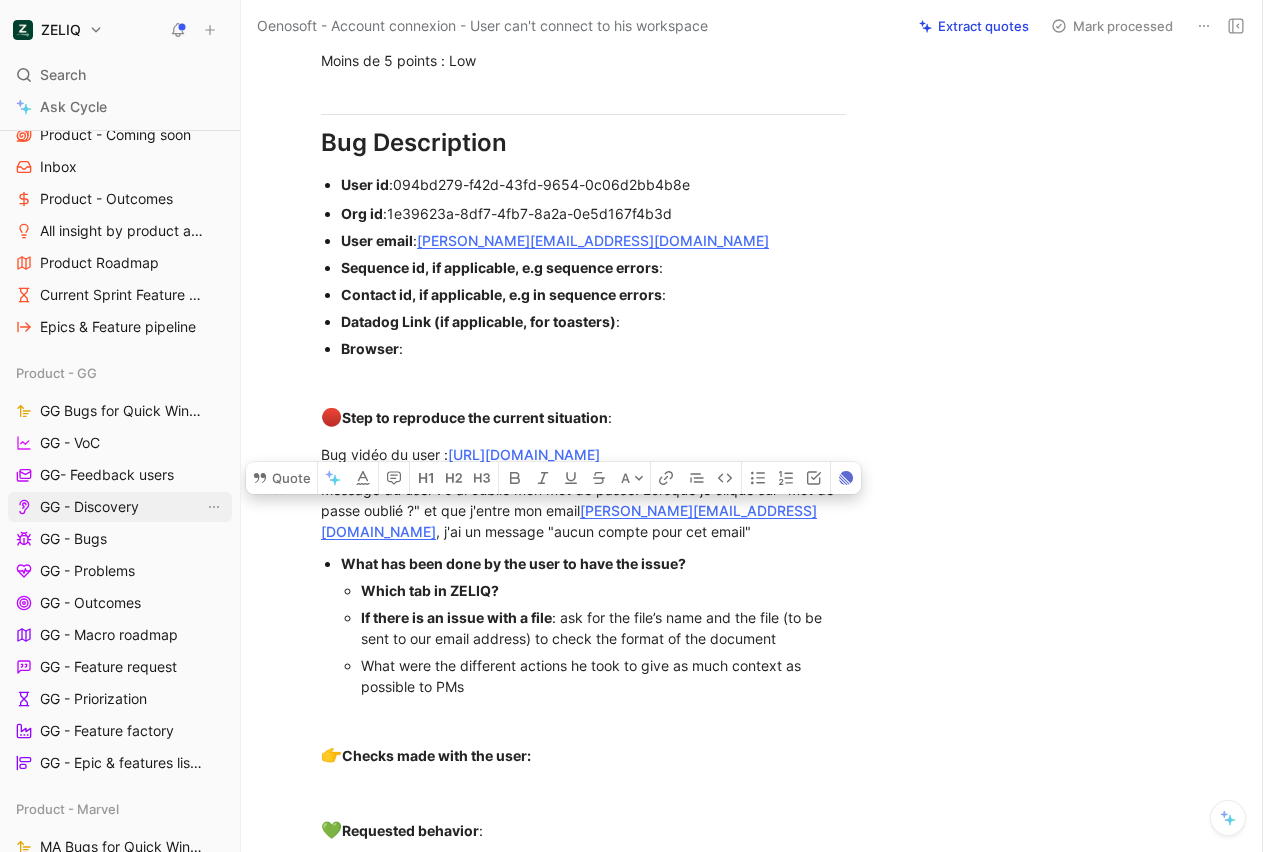 copy on "passe oublié ?" et que j'entre mon email  thomas.babin@oenosoft.fr , j'ai un message "aucun compte pour cet email"" 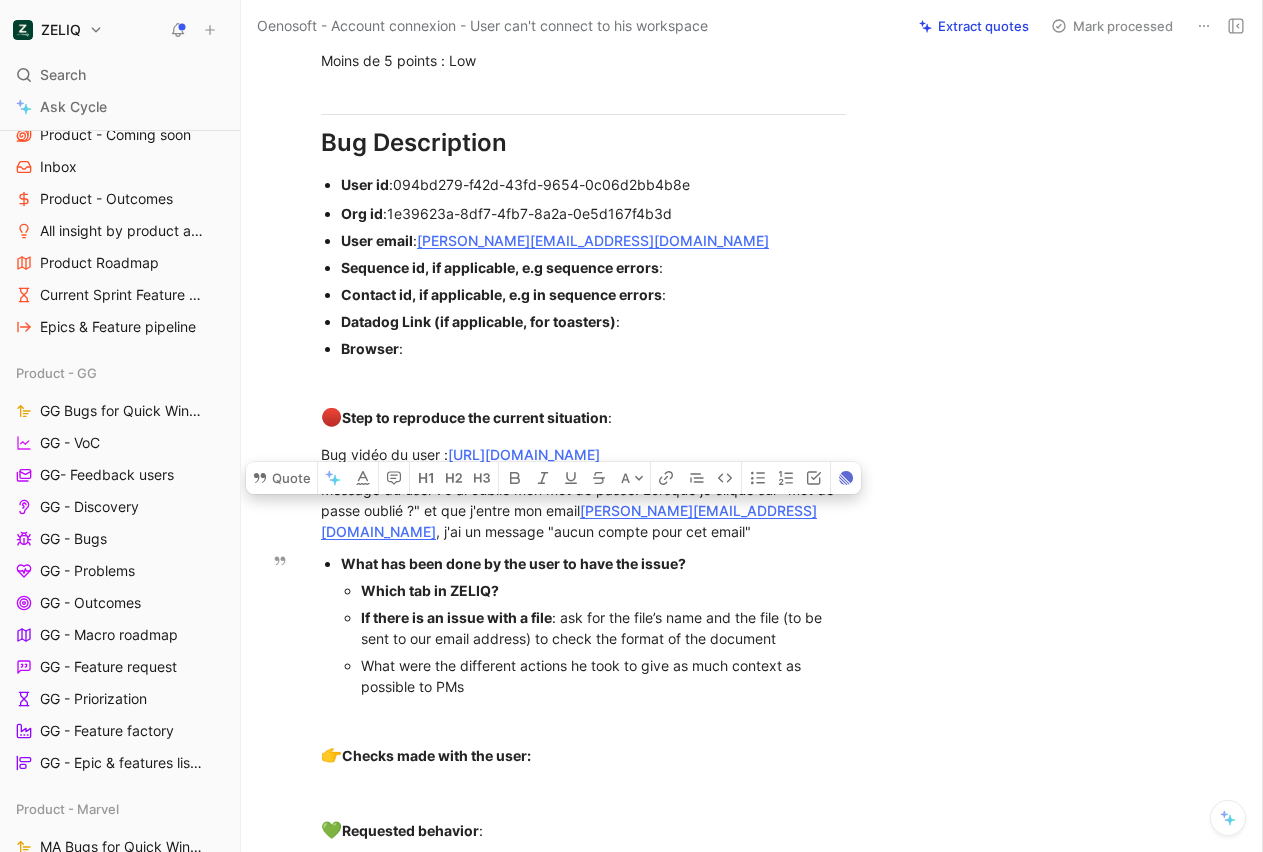 click on "What has been done by the user to have the issue?" at bounding box center [513, 563] 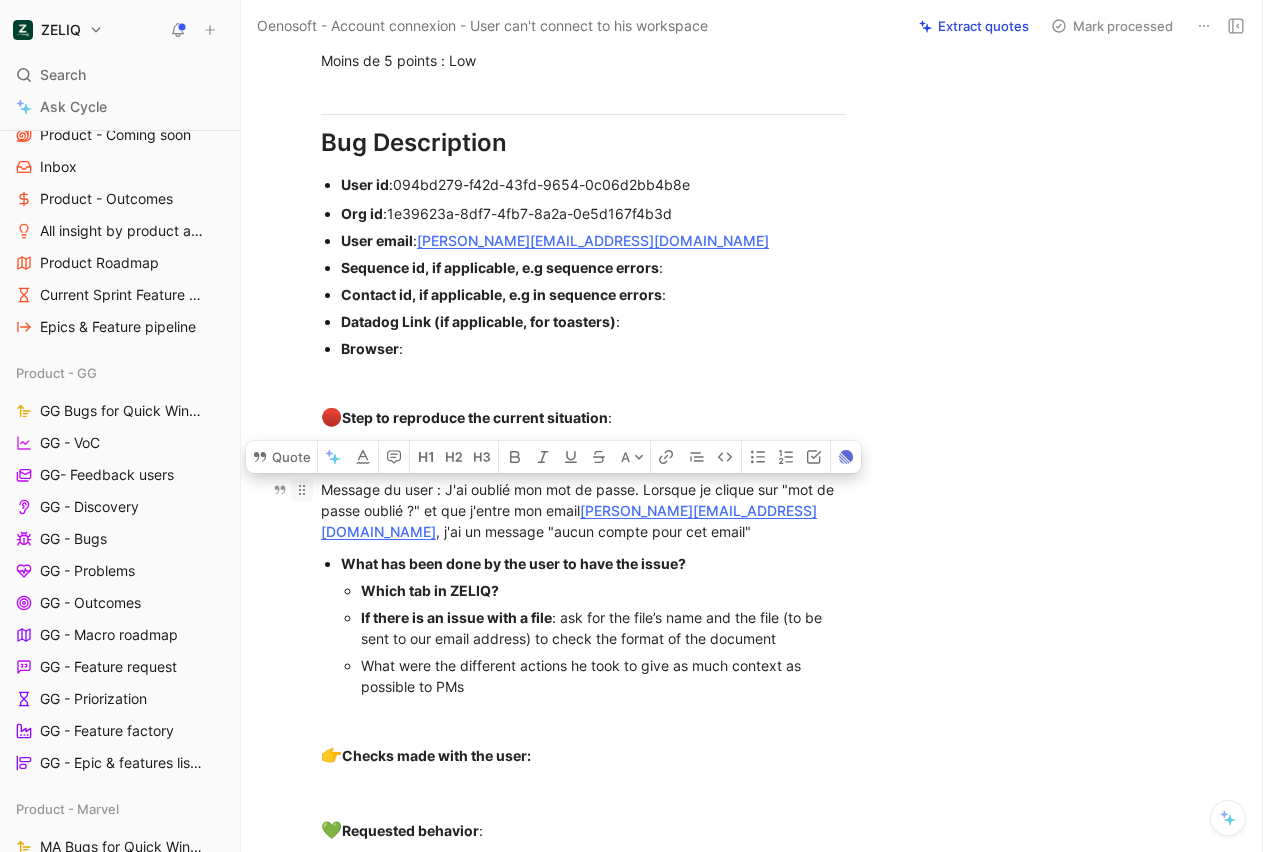 drag, startPoint x: 609, startPoint y: 540, endPoint x: 291, endPoint y: 497, distance: 320.89407 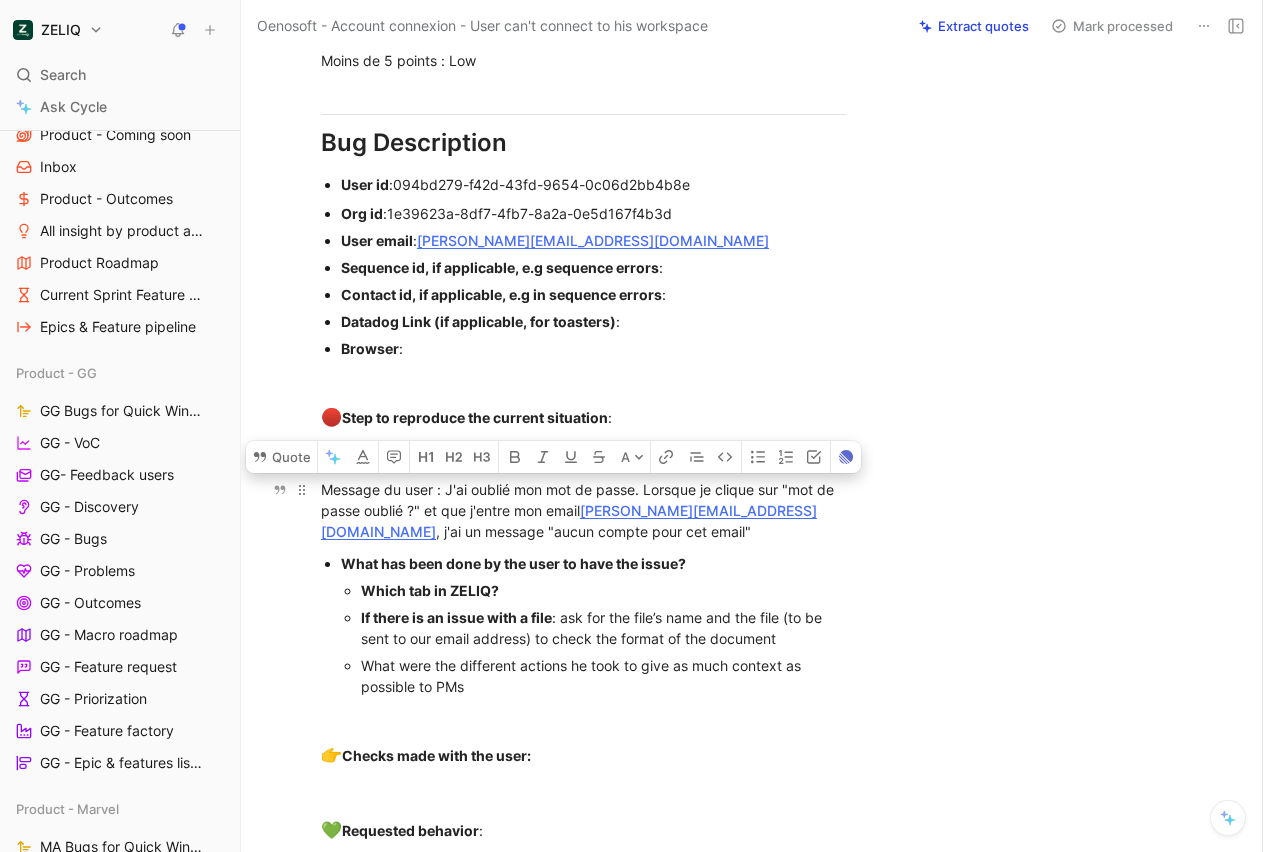 click on "Message du user : J'ai oublié mon mot de passe. Lorsque je clique sur "mot de passe oublié ?" et que j'entre mon email  thomas.babin@oenosoft.fr , j'ai un message "aucun compte pour cet email"" at bounding box center [583, 510] 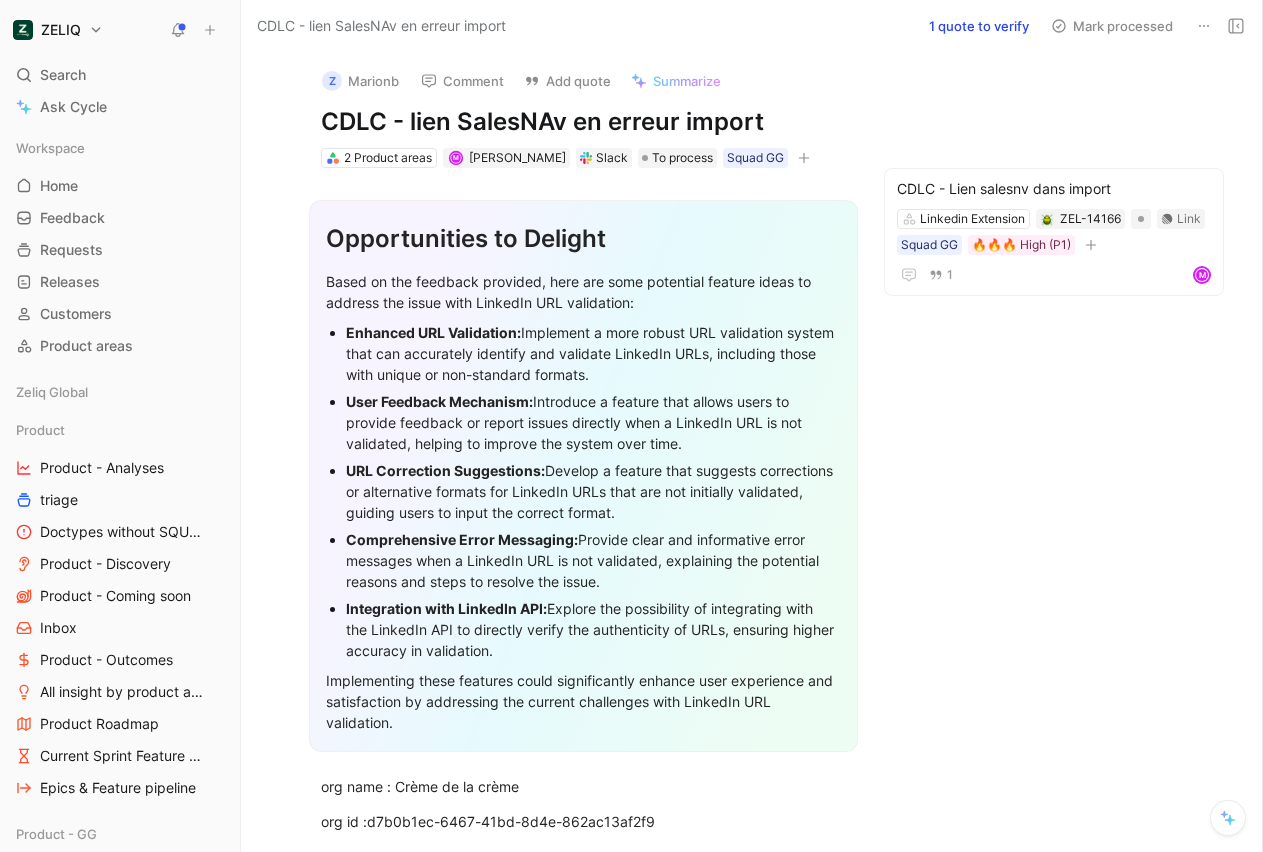 scroll, scrollTop: 0, scrollLeft: 0, axis: both 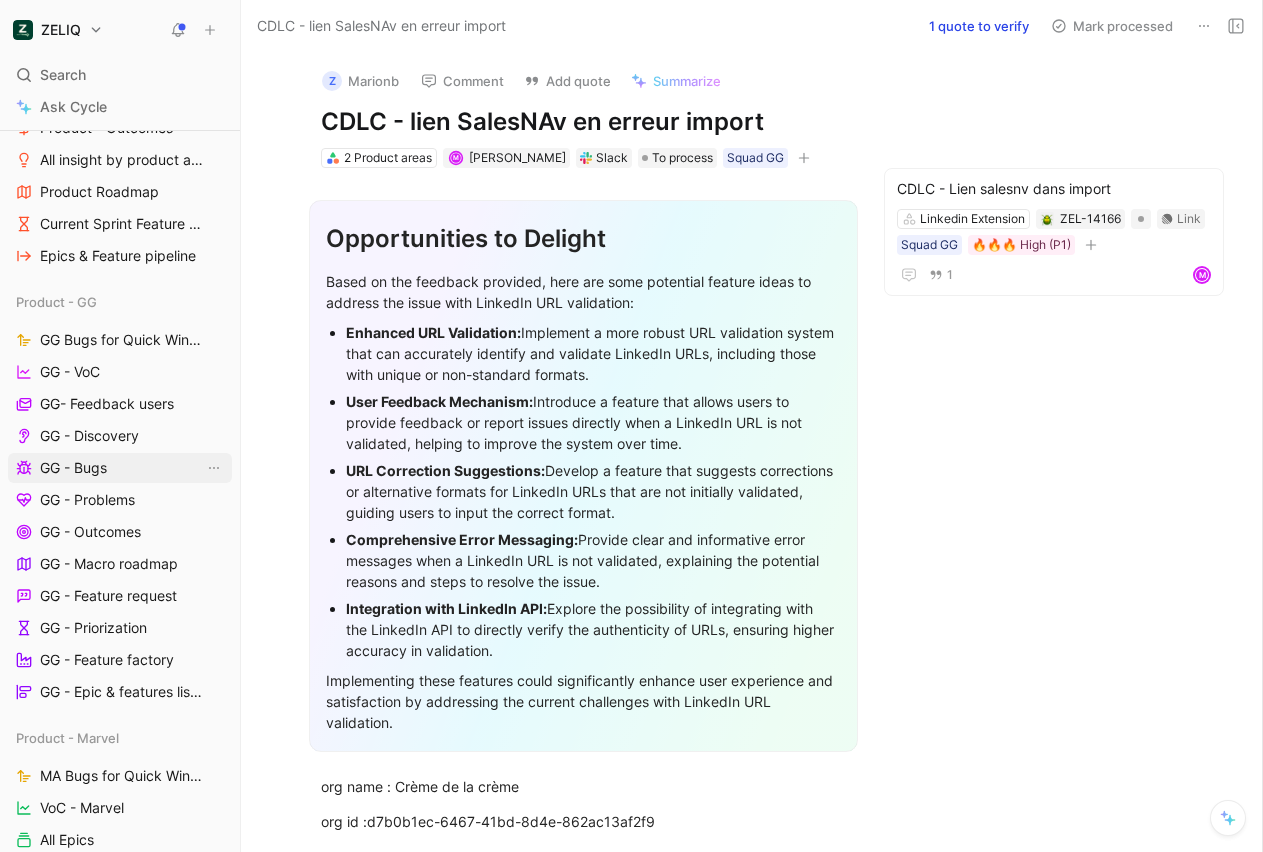 click on "GG - Bugs" at bounding box center (73, 468) 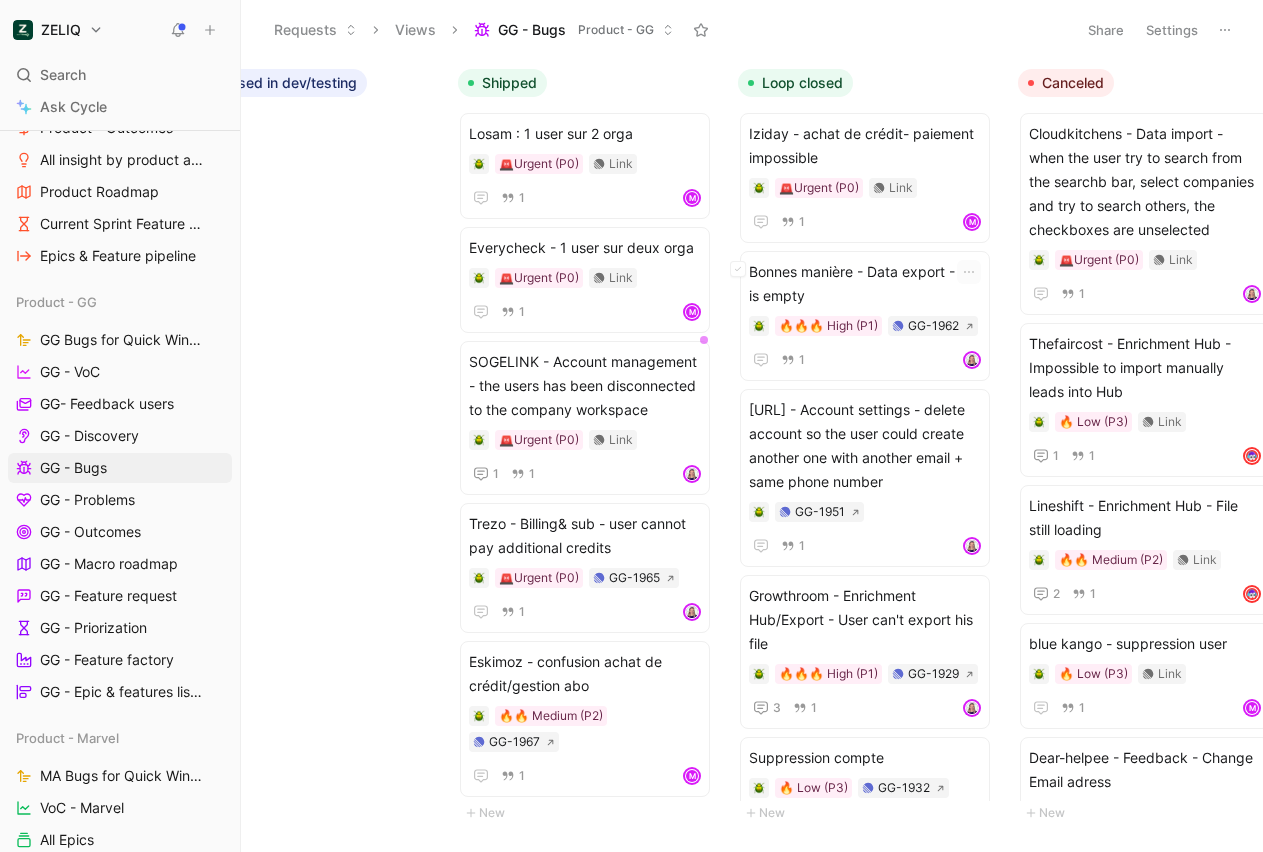 scroll, scrollTop: 0, scrollLeft: 922, axis: horizontal 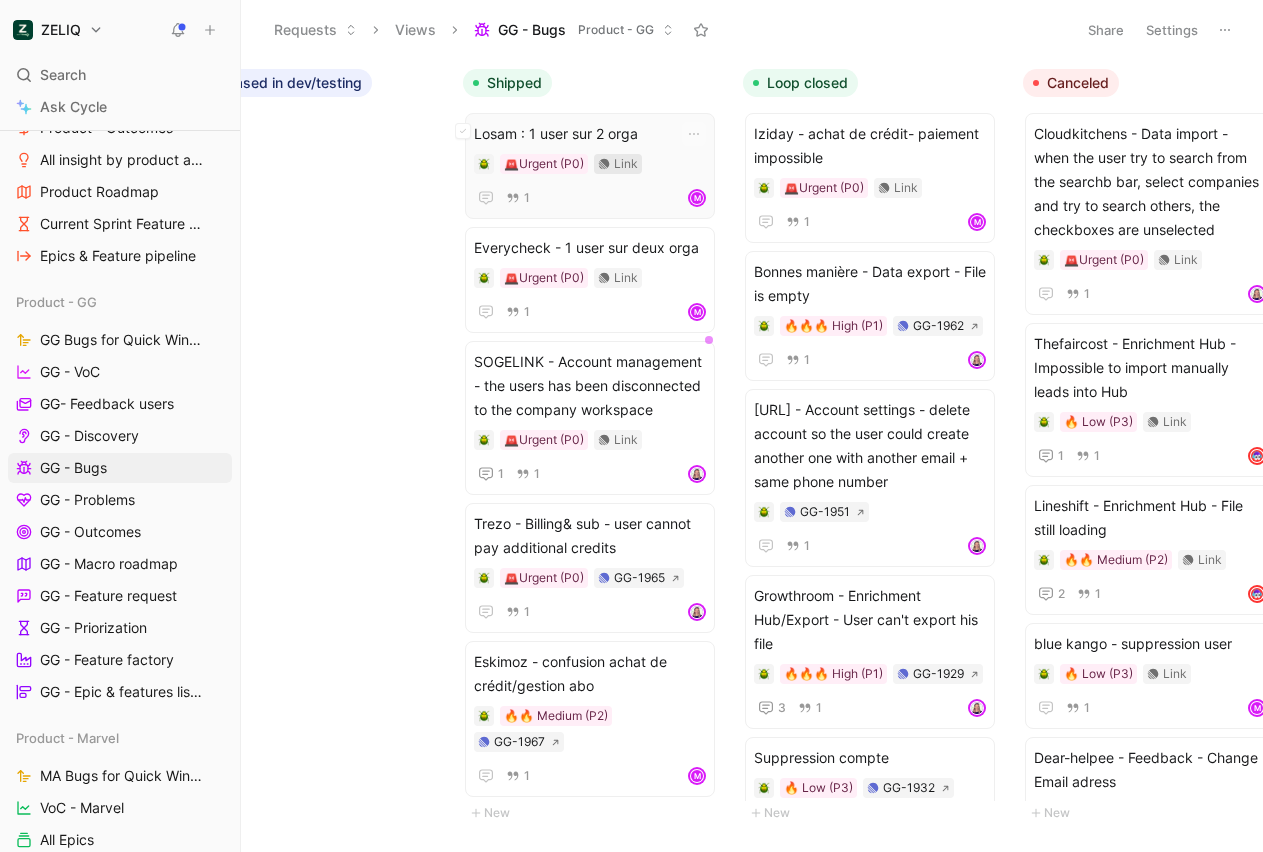 click on "Link" at bounding box center (626, 164) 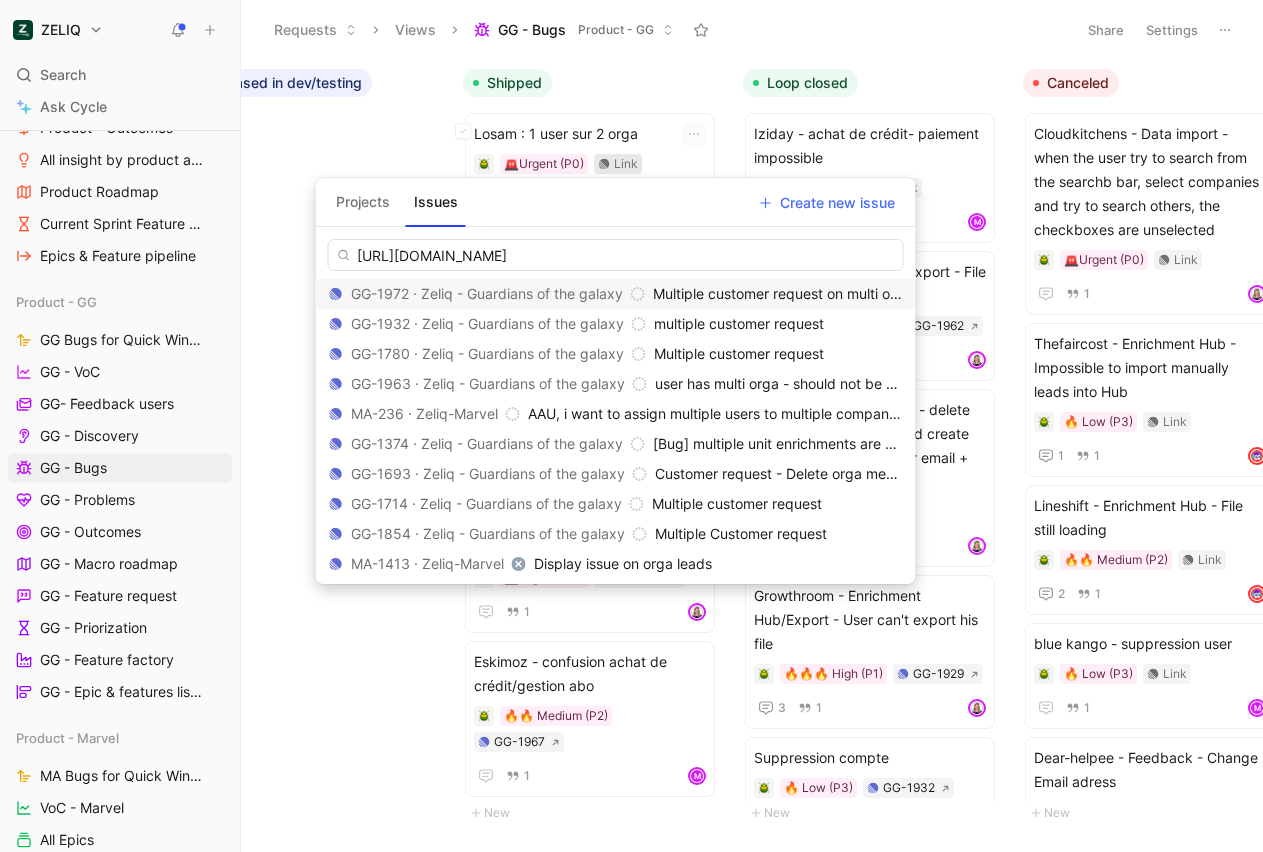 type on "[URL][DOMAIN_NAME]" 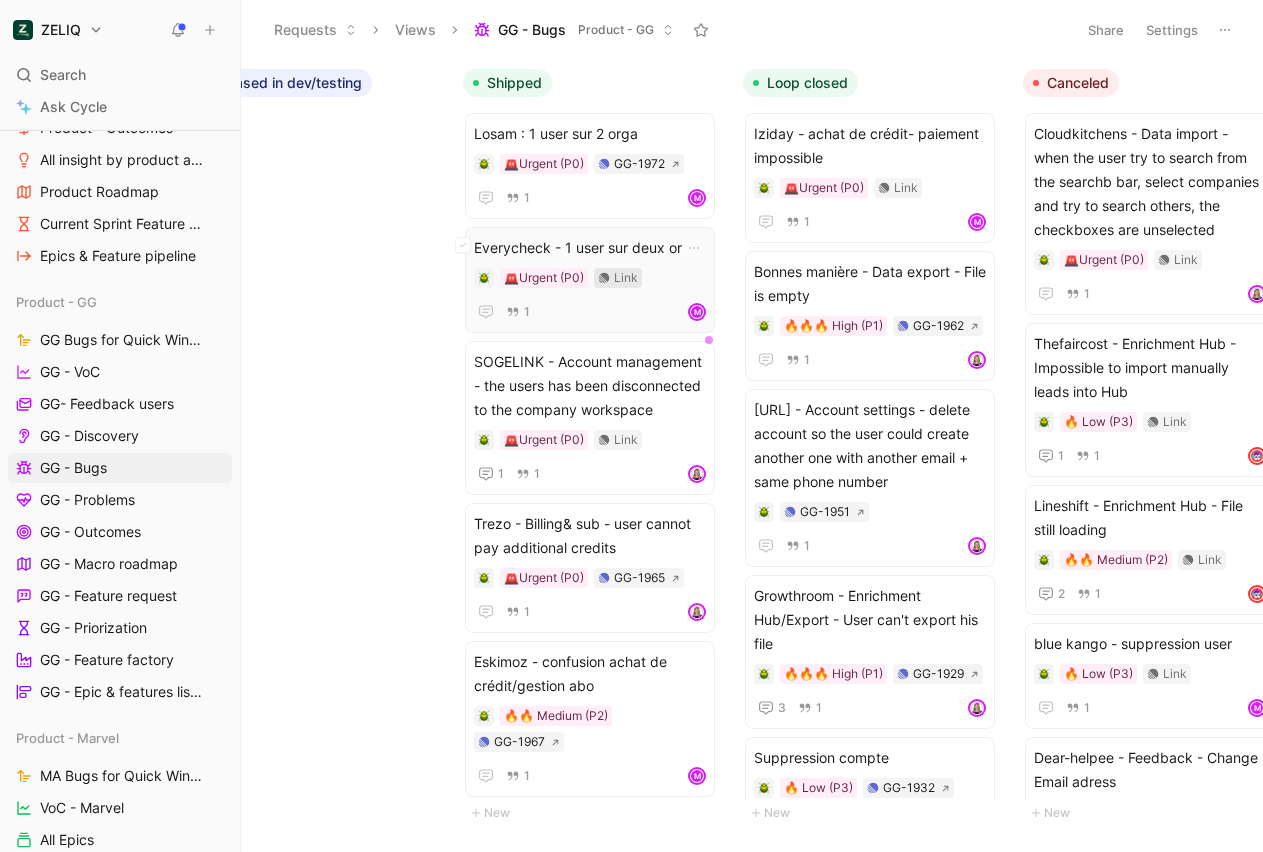 click on "Link" at bounding box center (626, 278) 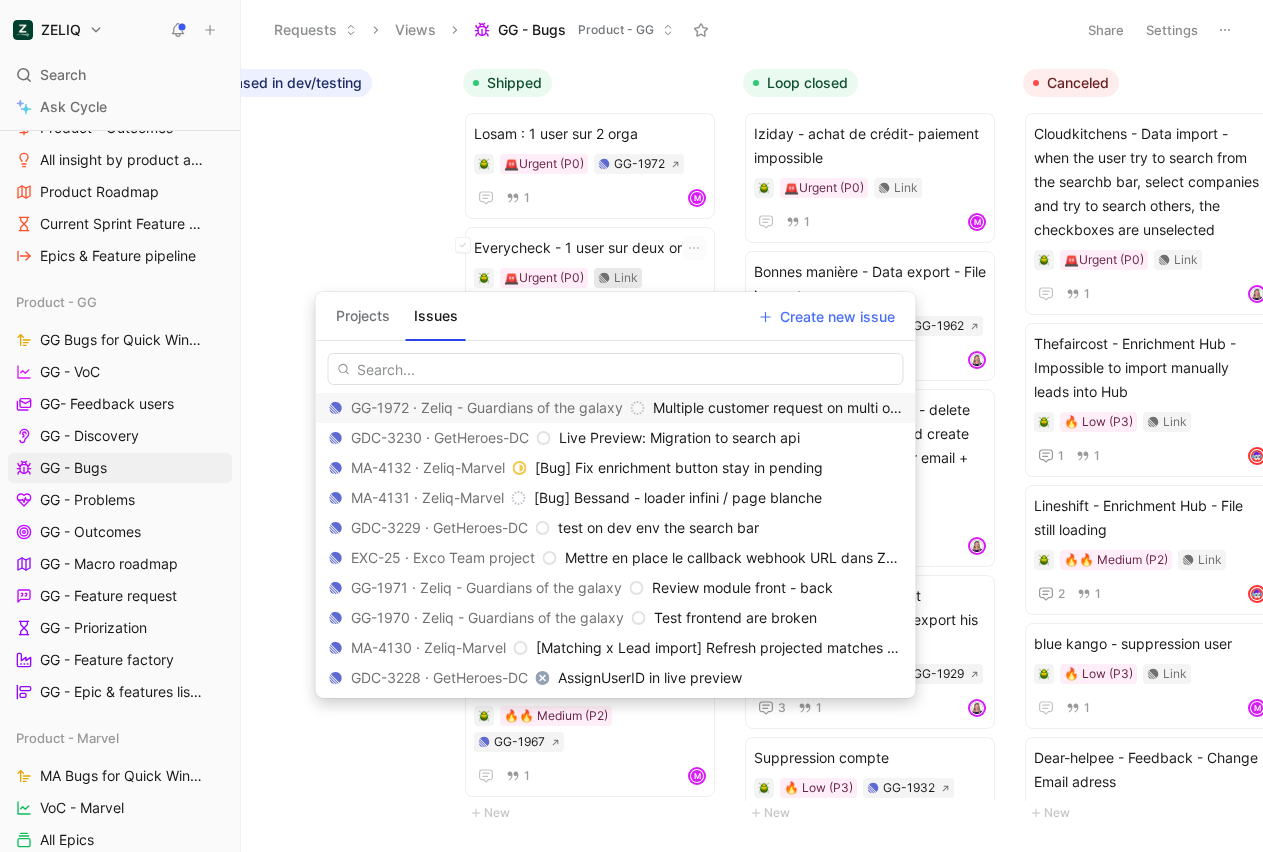 click on "GG-1972 · Zeliq - Guardians of the galaxy" at bounding box center (487, 408) 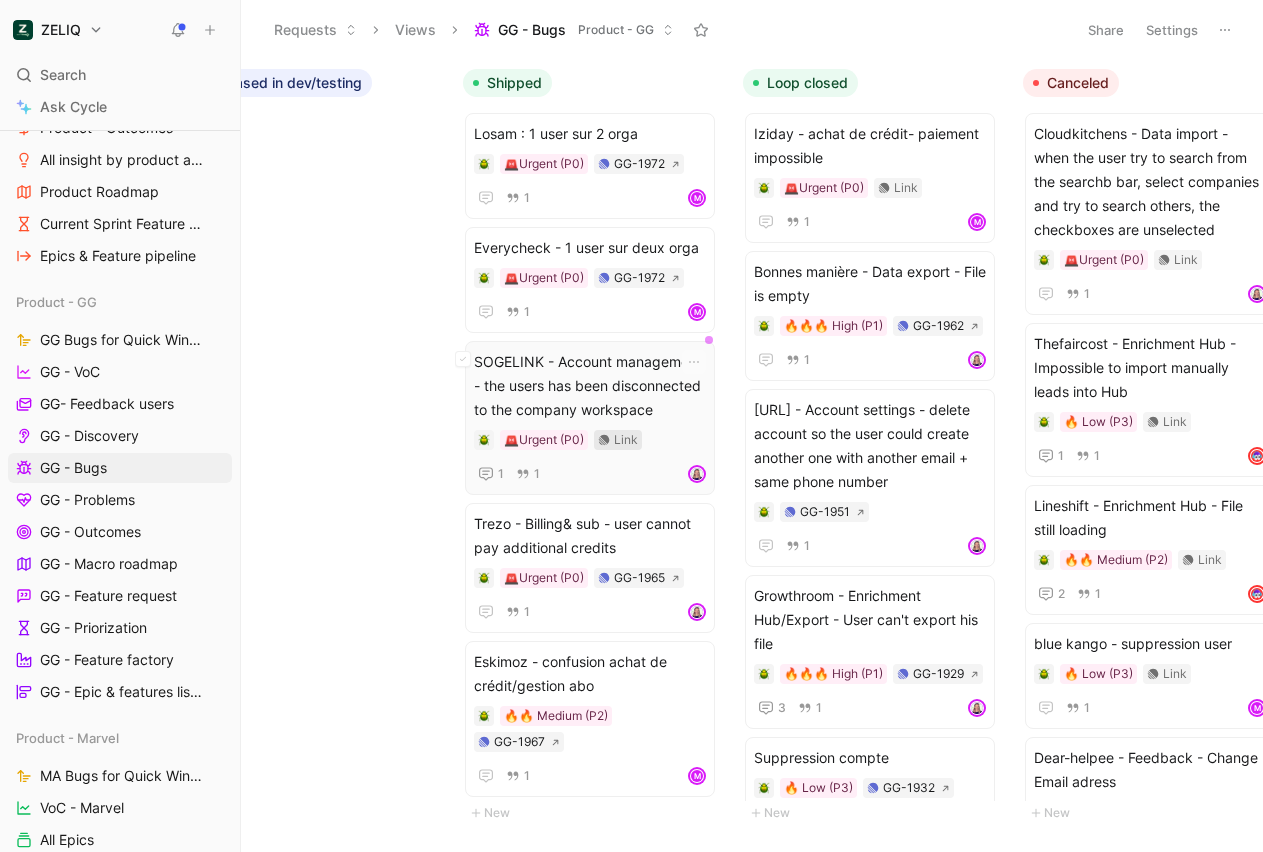 click on "Link" at bounding box center (618, 440) 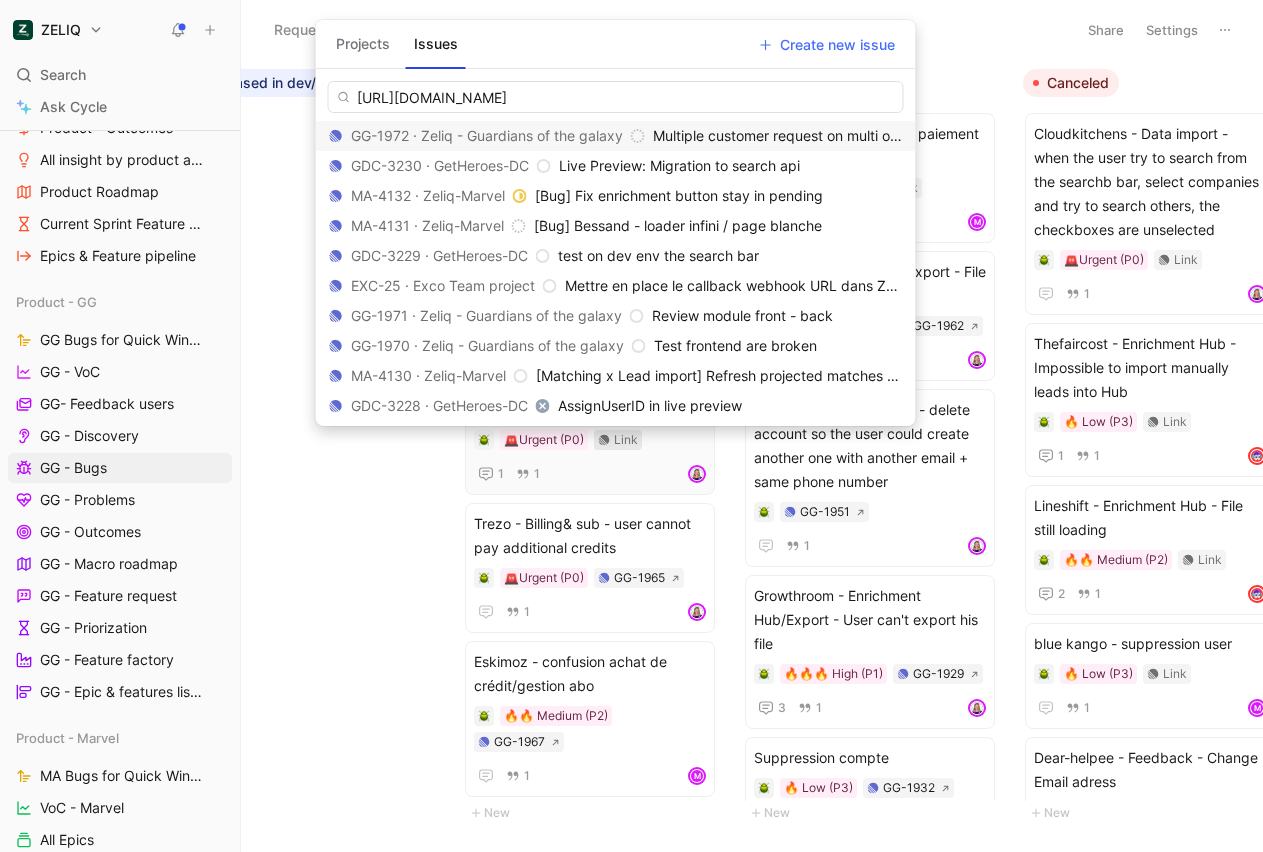 scroll, scrollTop: 0, scrollLeft: 93, axis: horizontal 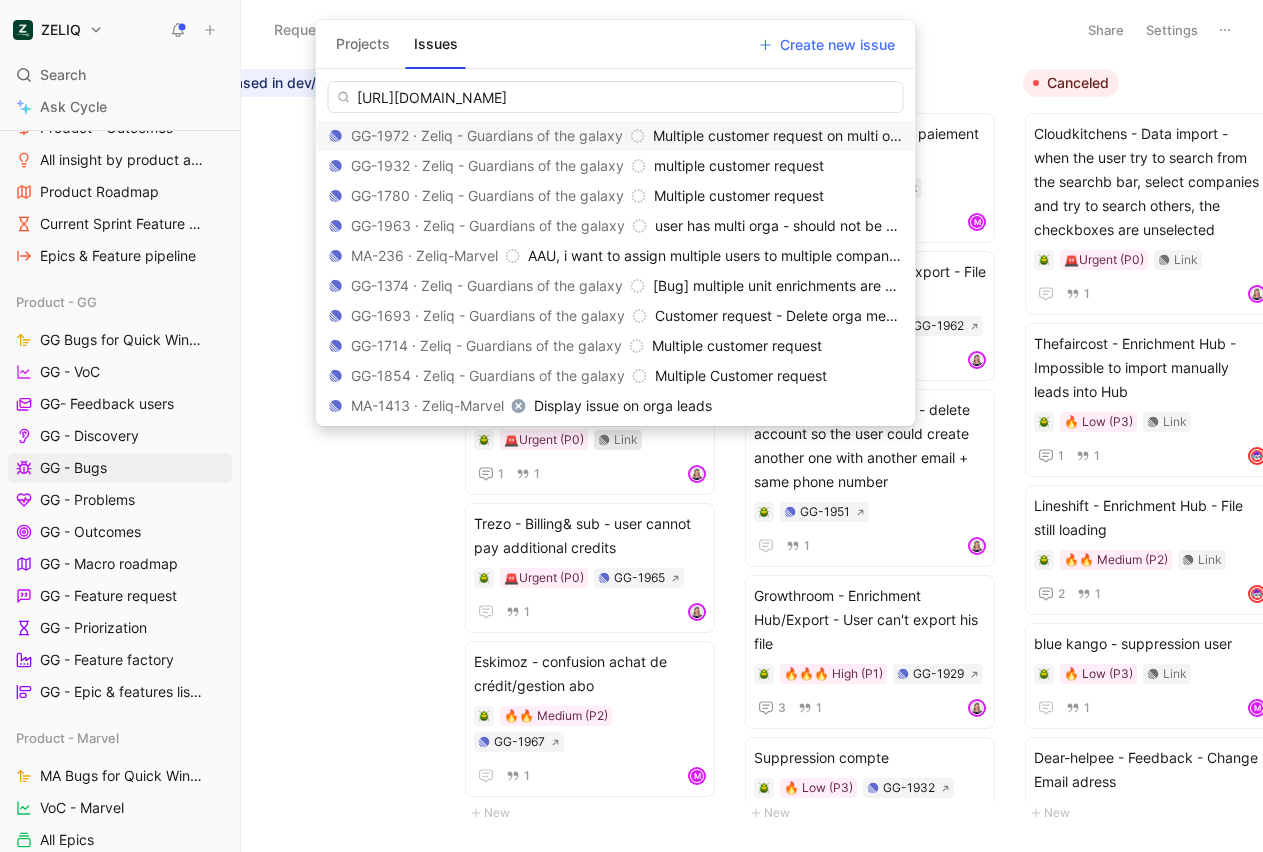type on "[URL][DOMAIN_NAME]" 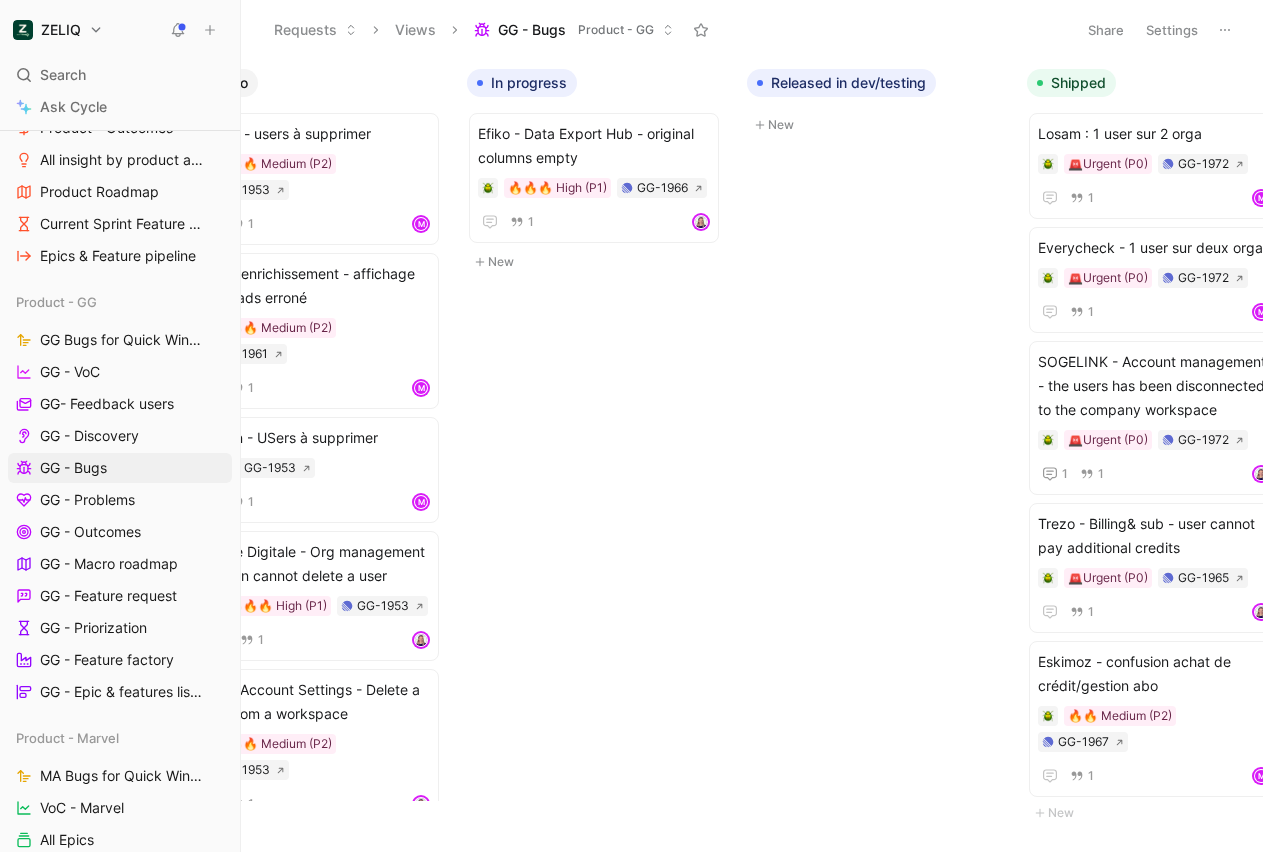scroll, scrollTop: 0, scrollLeft: 0, axis: both 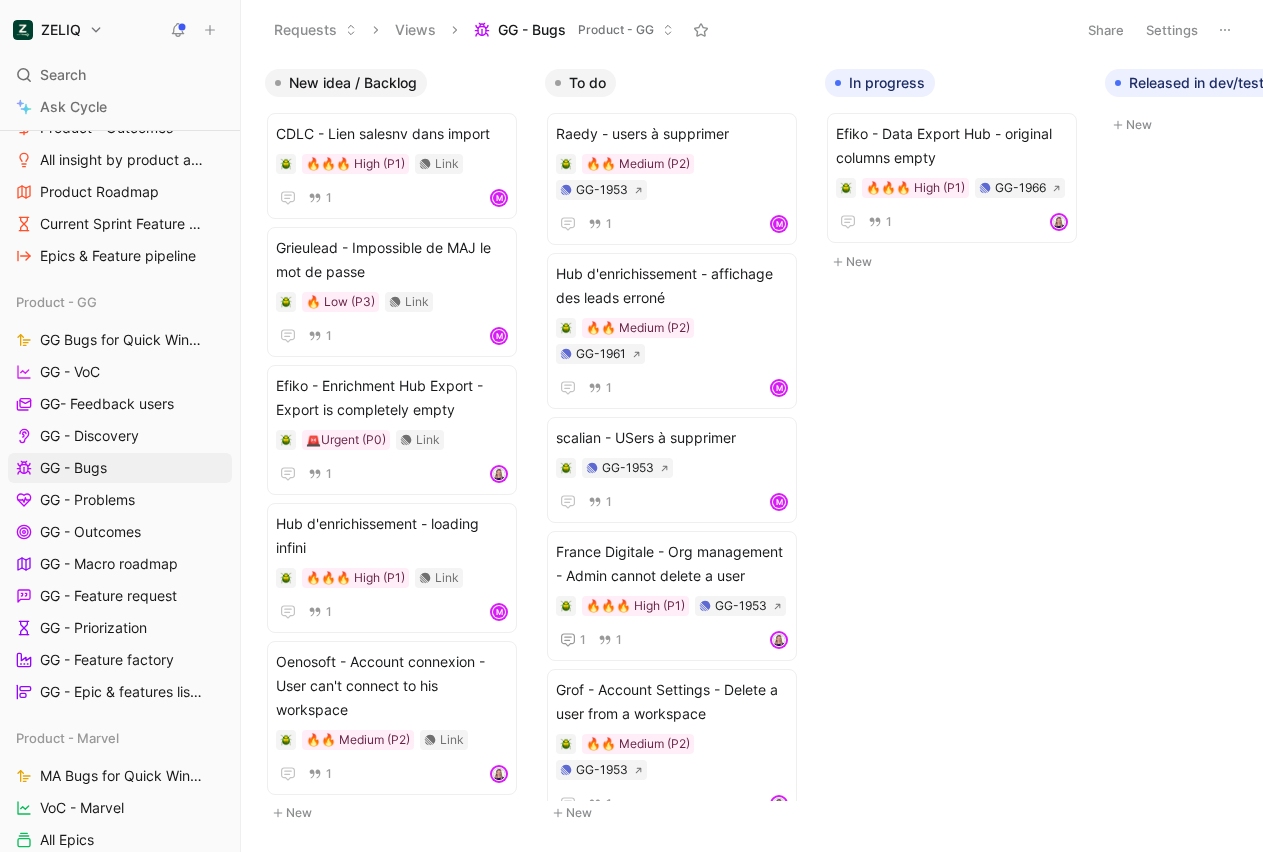 click on "ZELIQ Search ⌘ K Ask Cycle Workspace Home G then H Feedback G then F Requests G then R Releases G then L Customers Product areas Zeliq Global Product Product - Analyses triage Doctypes without SQUAD Product - Discovery Product - Coming soon Inbox Product - Outcomes All insight by product areas Product Roadmap Current Sprint Feature pipeline Epics & Feature pipeline Product - GG GG Bugs for Quick Wins days  GG - VoC GG- Feedback users GG - Discovery GG - Bugs GG - Problems GG - Outcomes GG - Macro roadmap GG - Feature request GG - Priorization GG - Feature factory GG - Epic & features listing Product - Marvel MA Bugs for Quick Wins days  VoC - Marvel All Epics MA - All features/epics/bugs MA - Insights/product area/date MA - Feedbacks MA - Bugs MA - Features Listing MA - Features pipeline MA - Roadmap  MA - Roadmap - Kanban Product - DC Design Feedback inbox design Design - Feature factory Design - UI Other Success Bugs for Quick Wins days  Bug Marvel [PERSON_NAME] Bug [PERSON_NAME] CSM Dashboard Inbox" at bounding box center (631, 426) 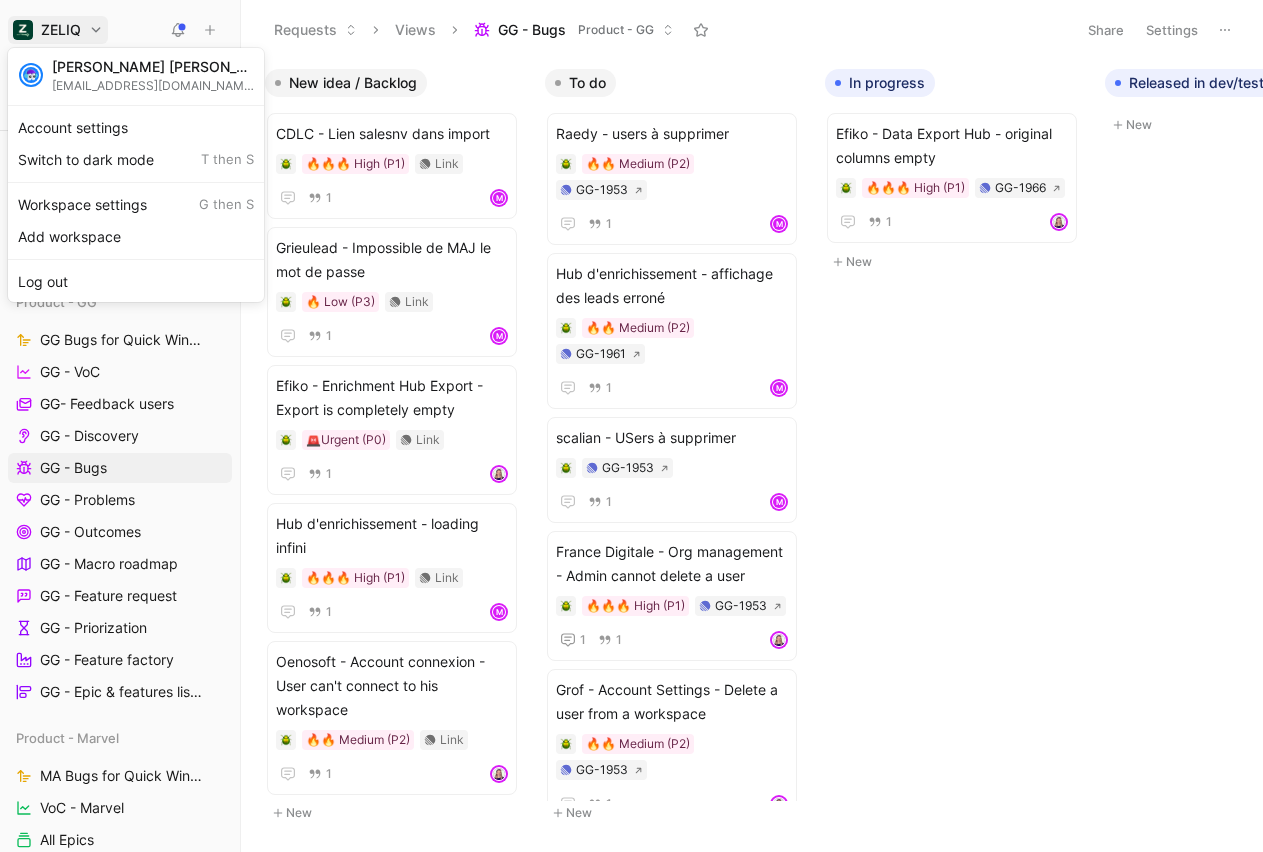 drag, startPoint x: 99, startPoint y: 202, endPoint x: -67, endPoint y: 213, distance: 166.36406 